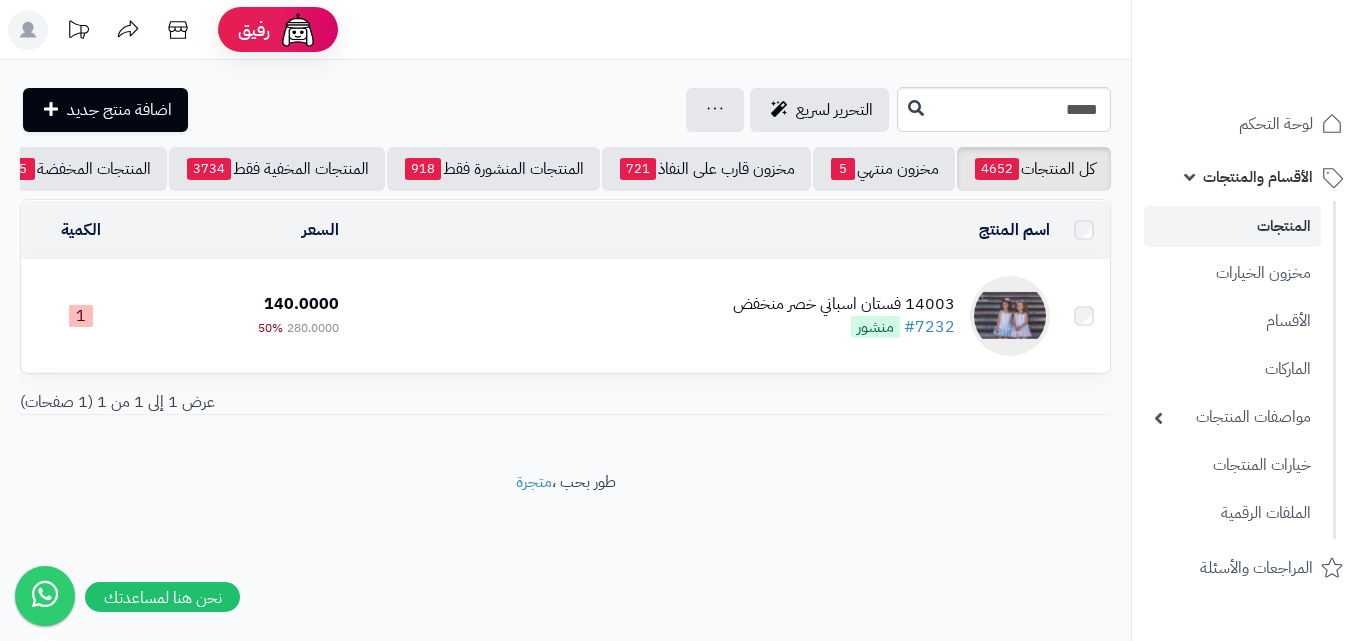 scroll, scrollTop: 0, scrollLeft: 0, axis: both 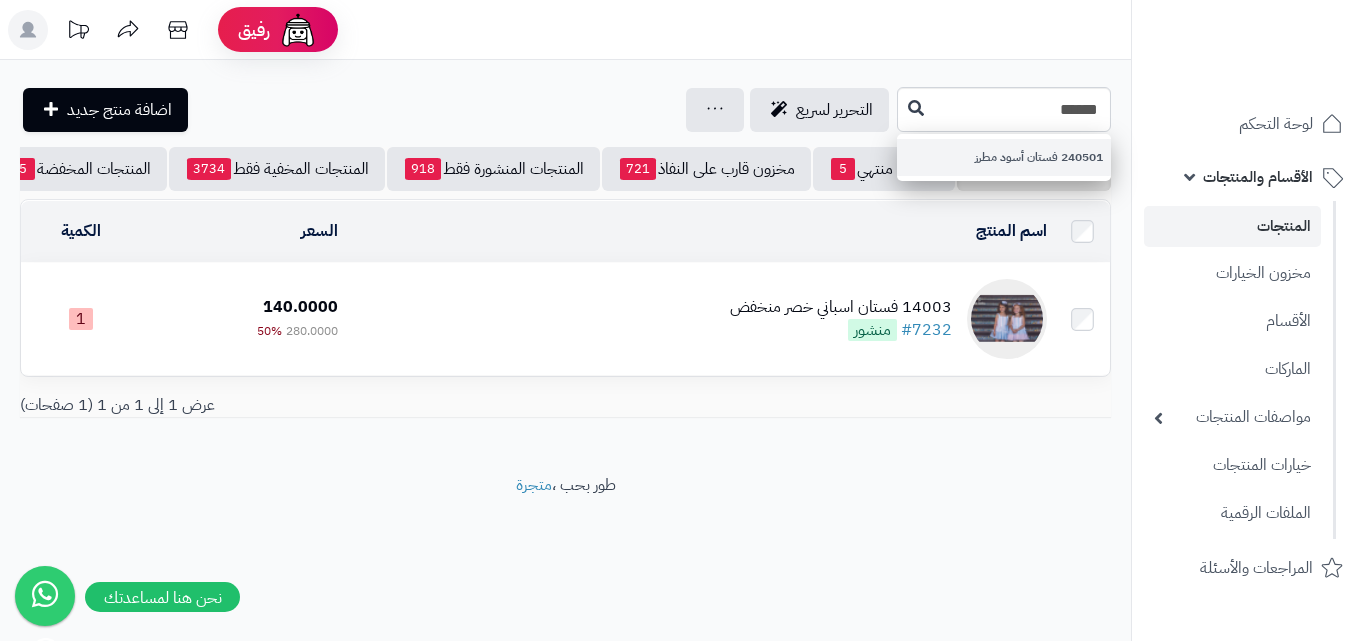 type on "******" 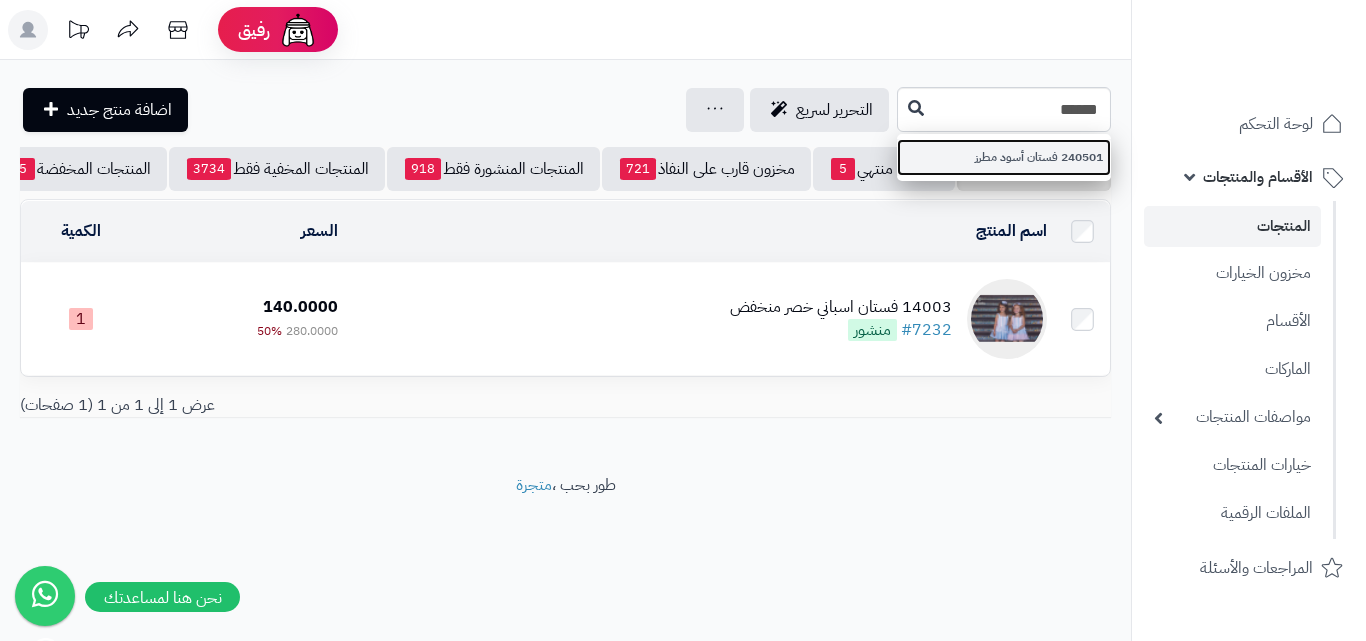 click on "240501 فستان أسود مطرز" at bounding box center [1004, 157] 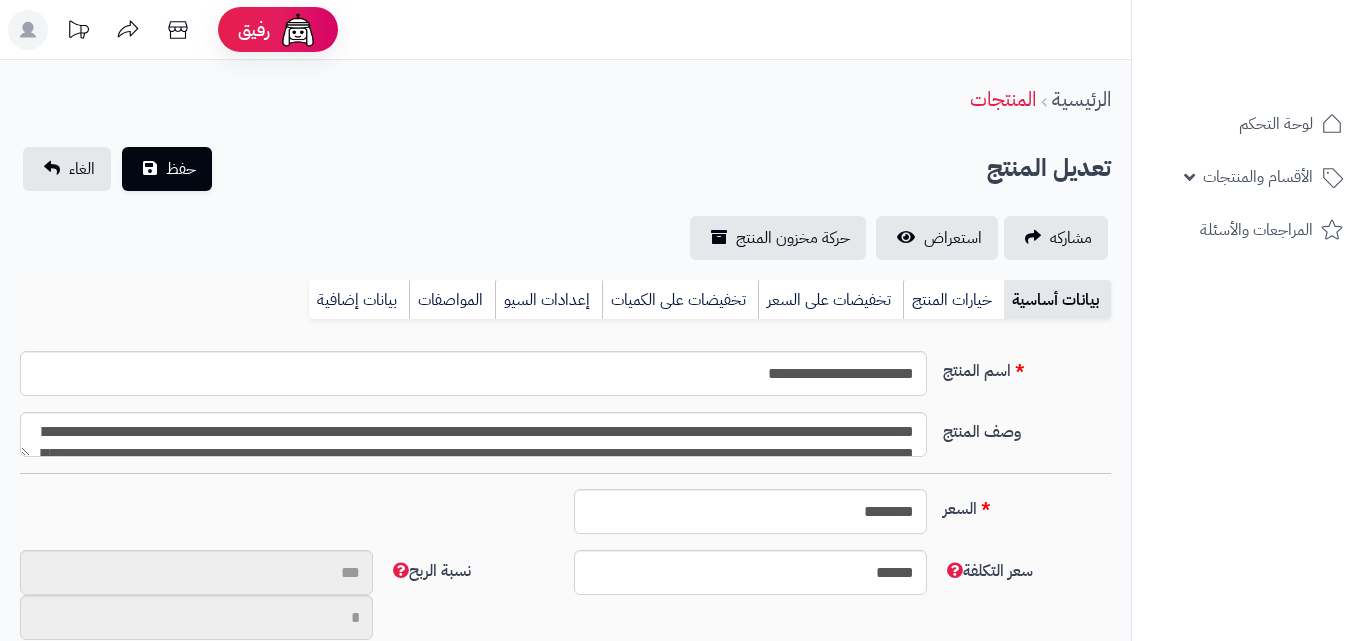 type on "**" 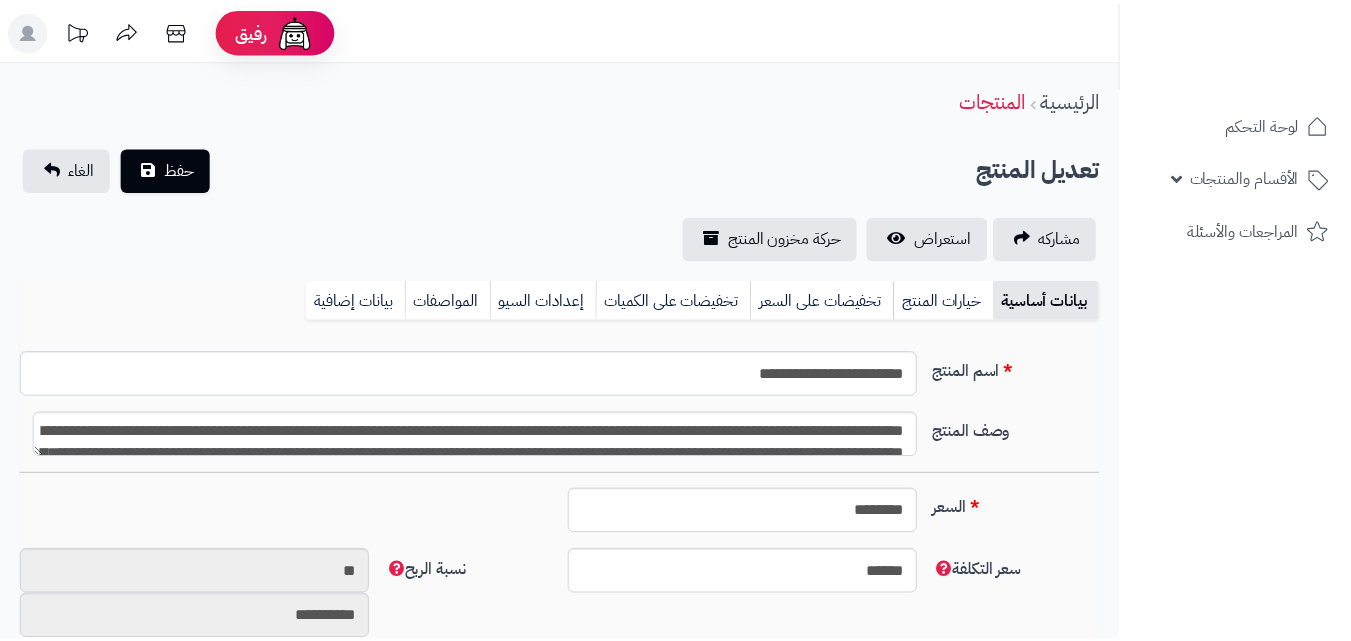scroll, scrollTop: 0, scrollLeft: 0, axis: both 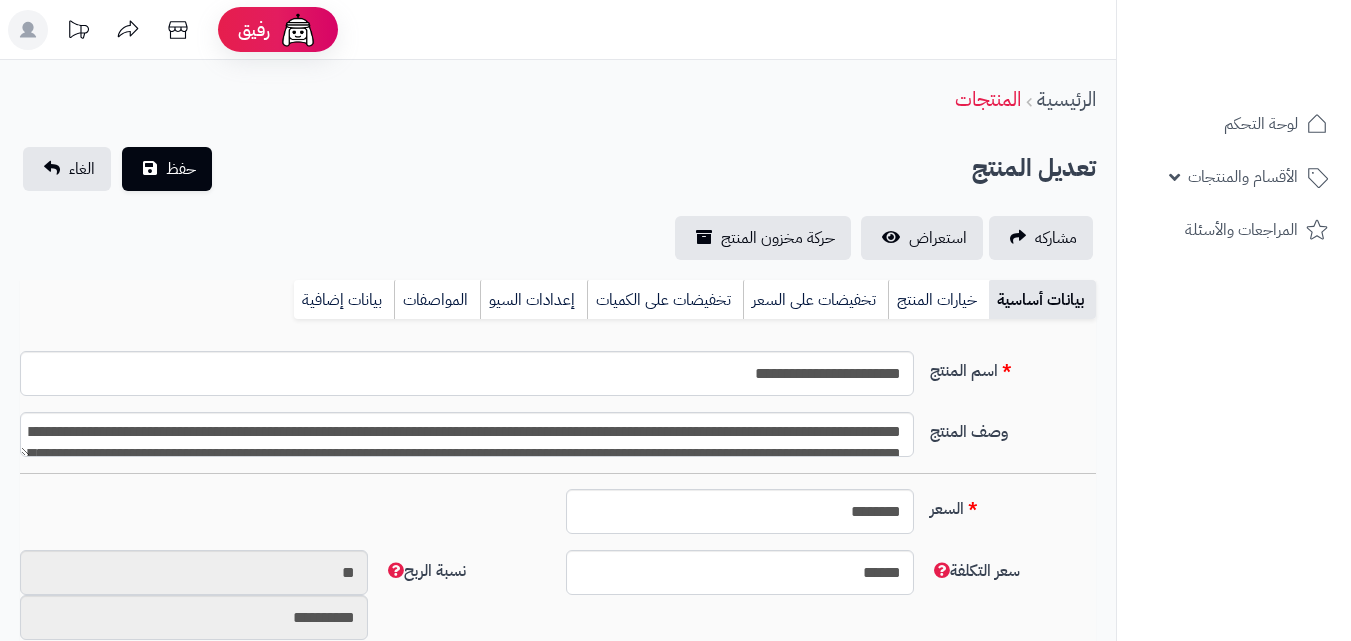 type on "******" 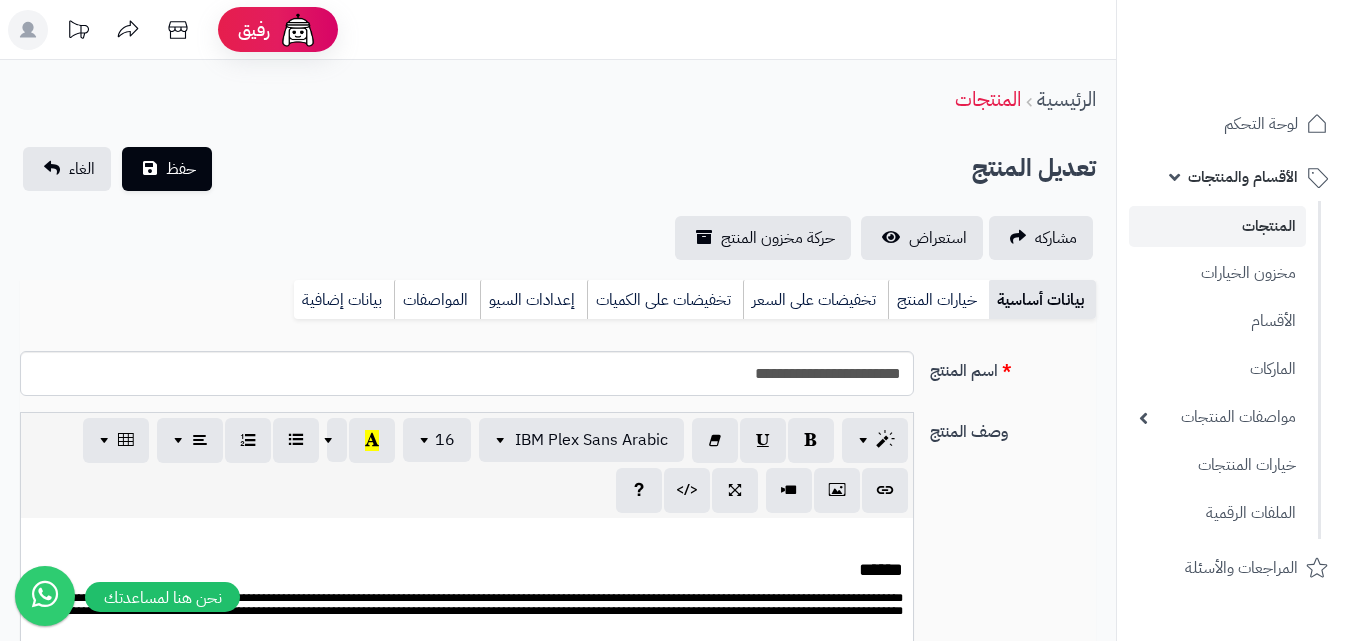 scroll, scrollTop: 0, scrollLeft: 15, axis: horizontal 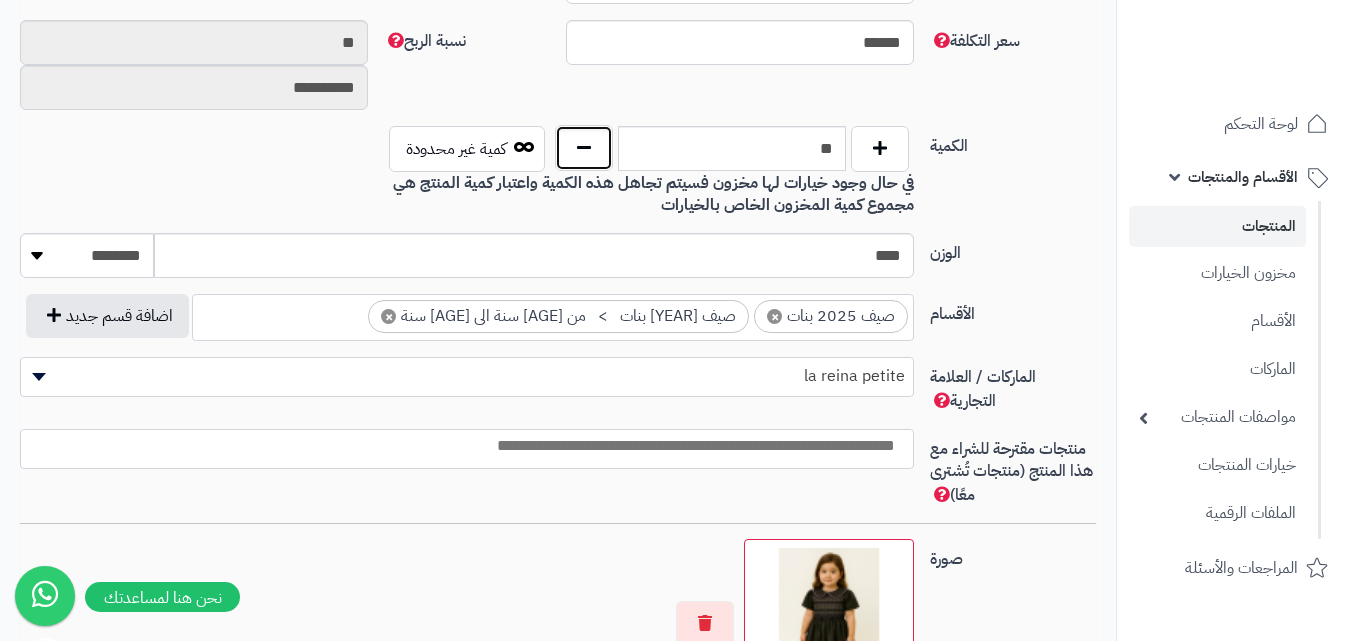 click at bounding box center (584, 148) 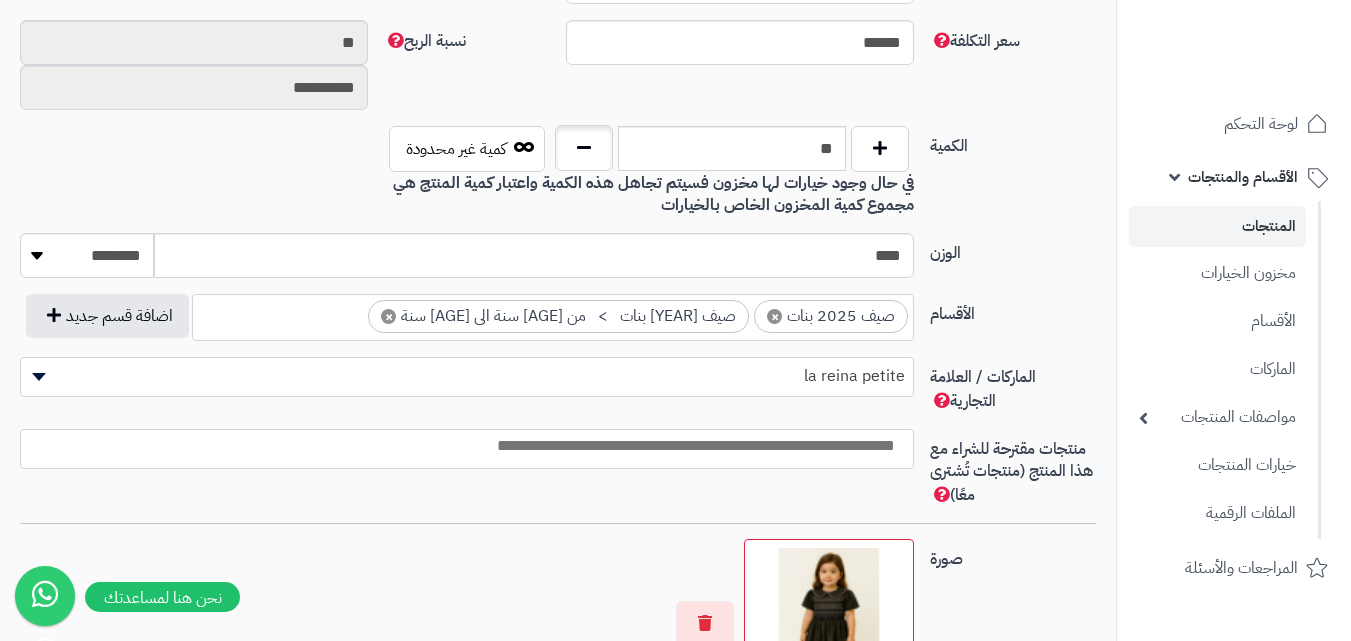 type on "**" 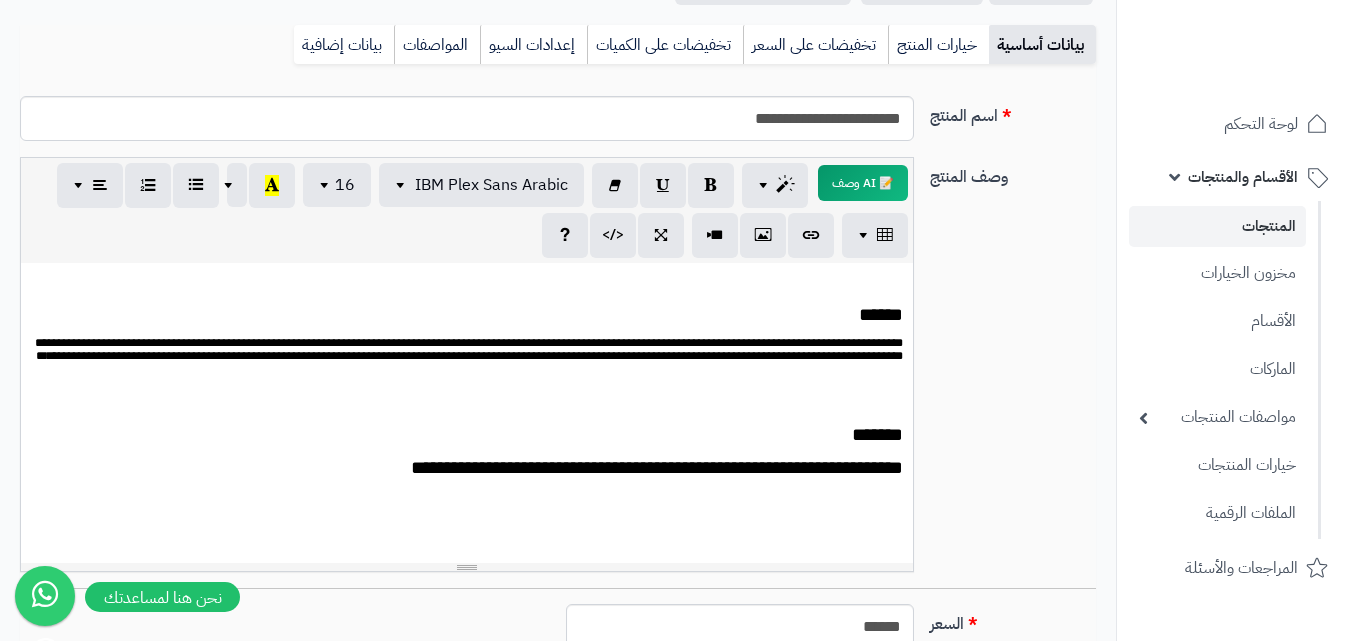 scroll, scrollTop: 100, scrollLeft: 0, axis: vertical 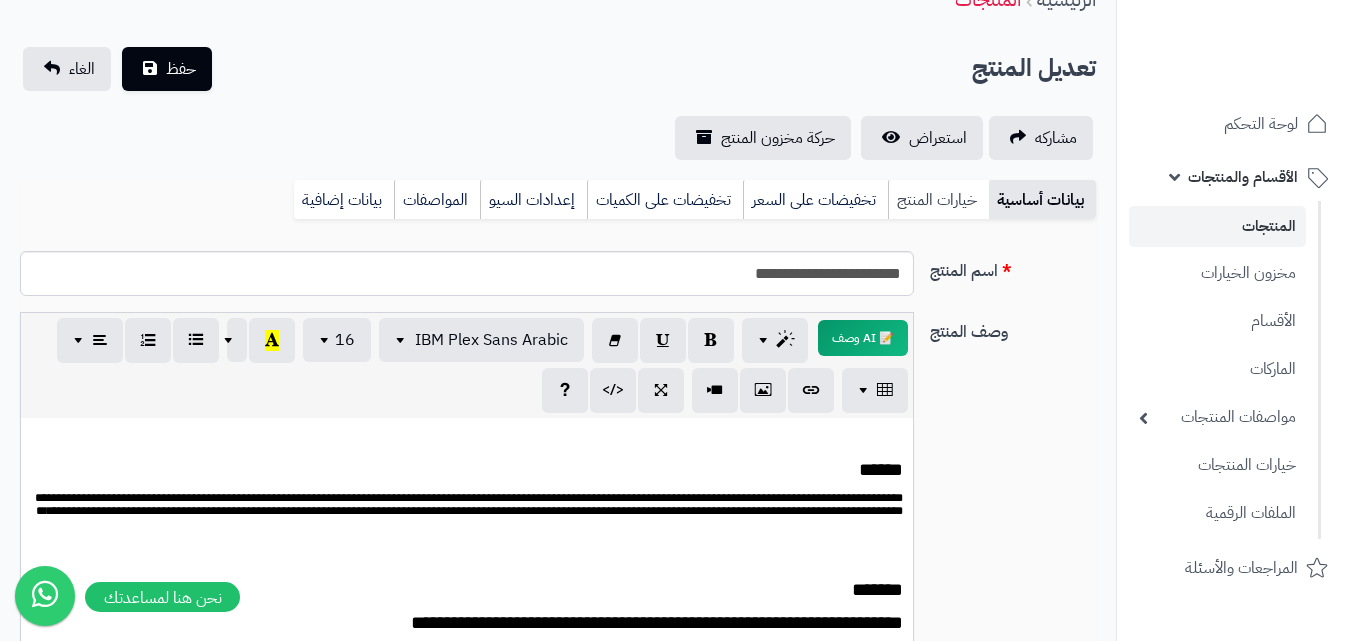 click on "خيارات المنتج" at bounding box center (938, 200) 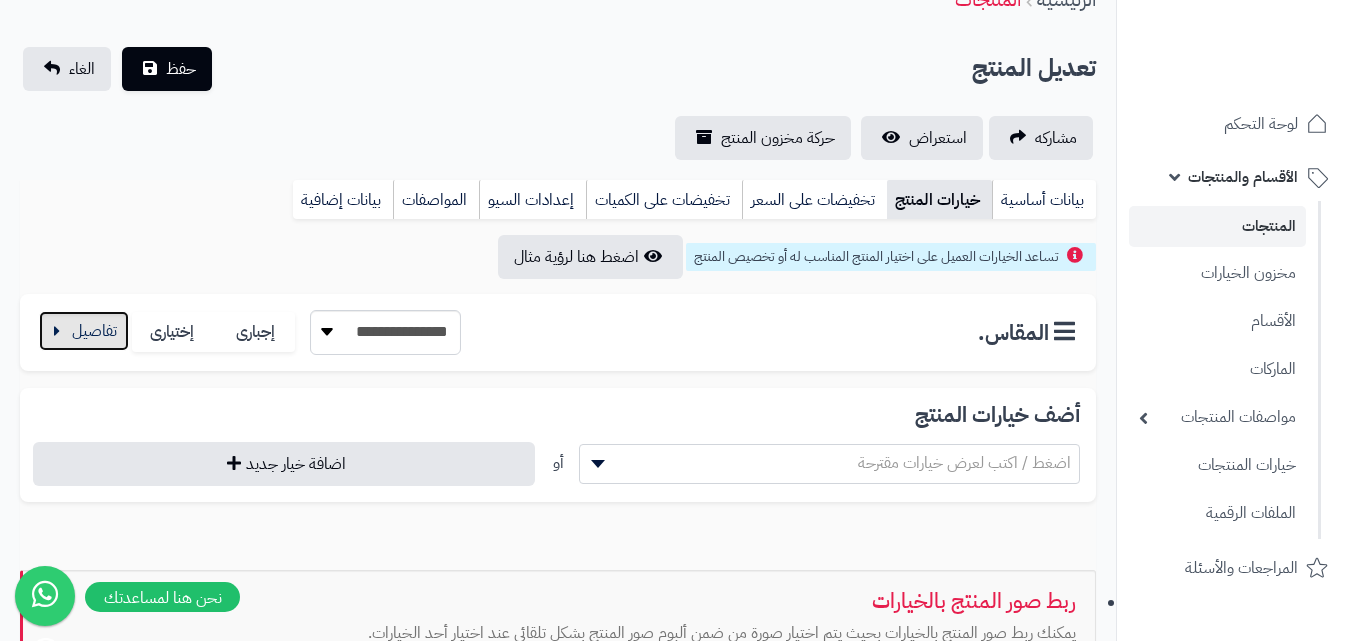 click at bounding box center [84, 331] 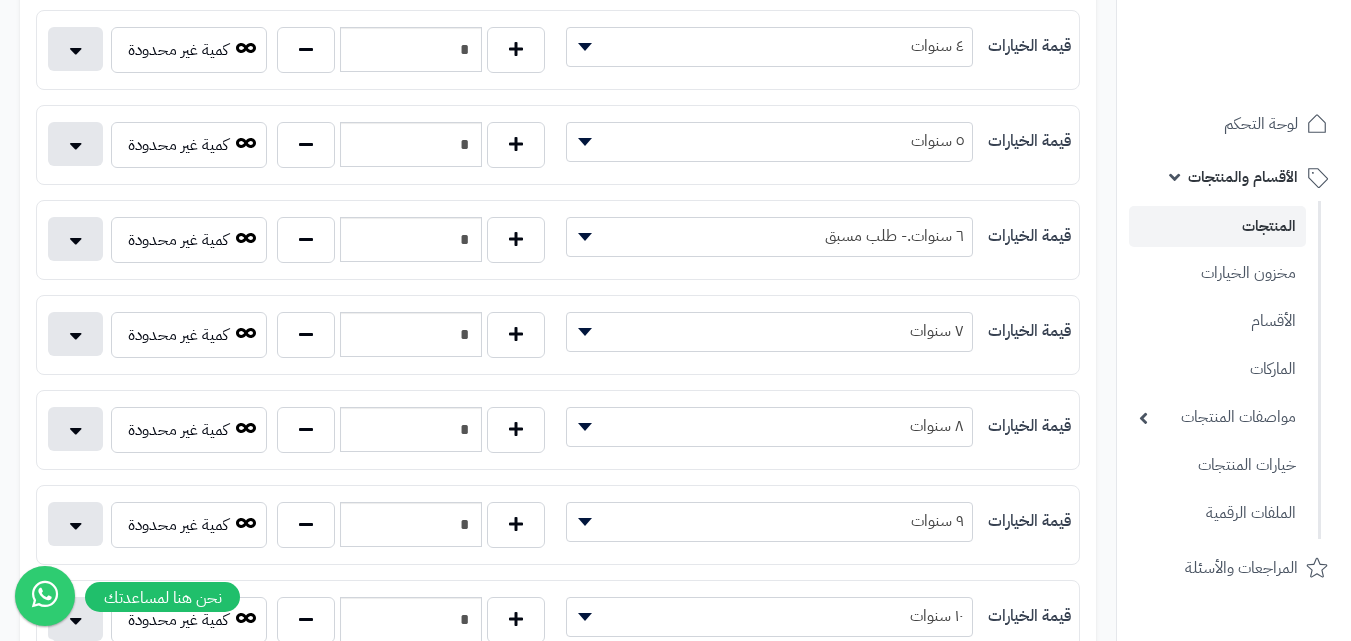 scroll, scrollTop: 700, scrollLeft: 0, axis: vertical 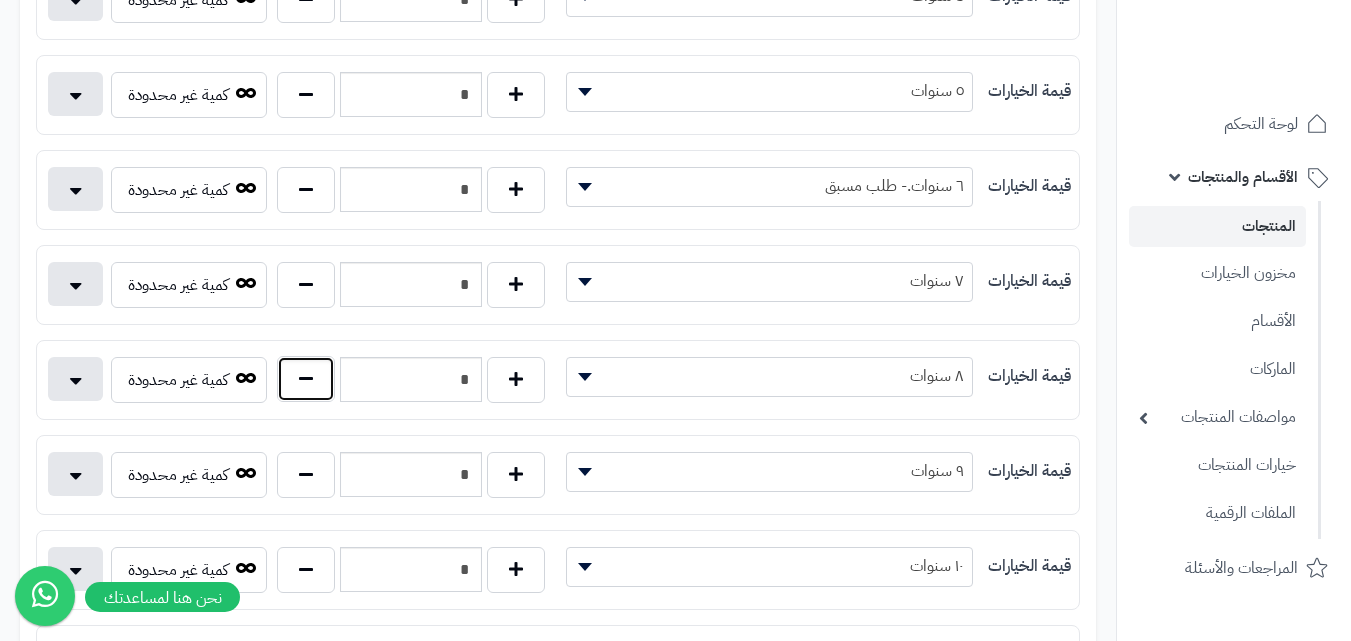 click at bounding box center [306, 379] 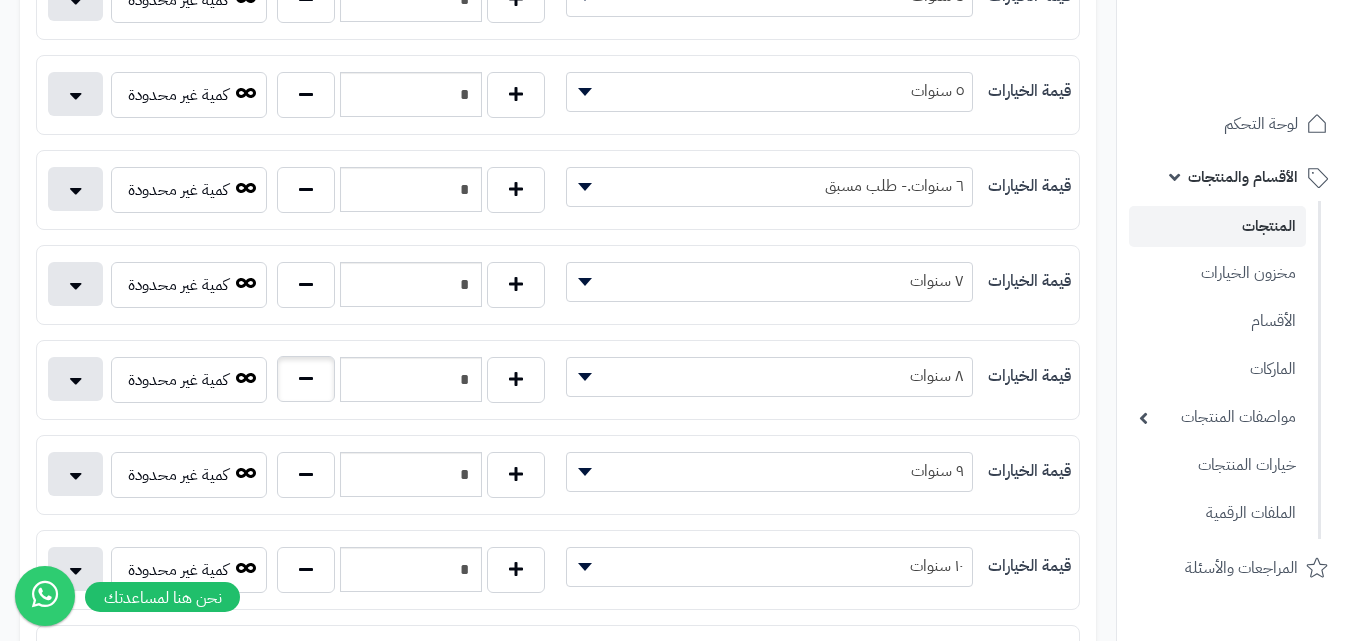 type on "*" 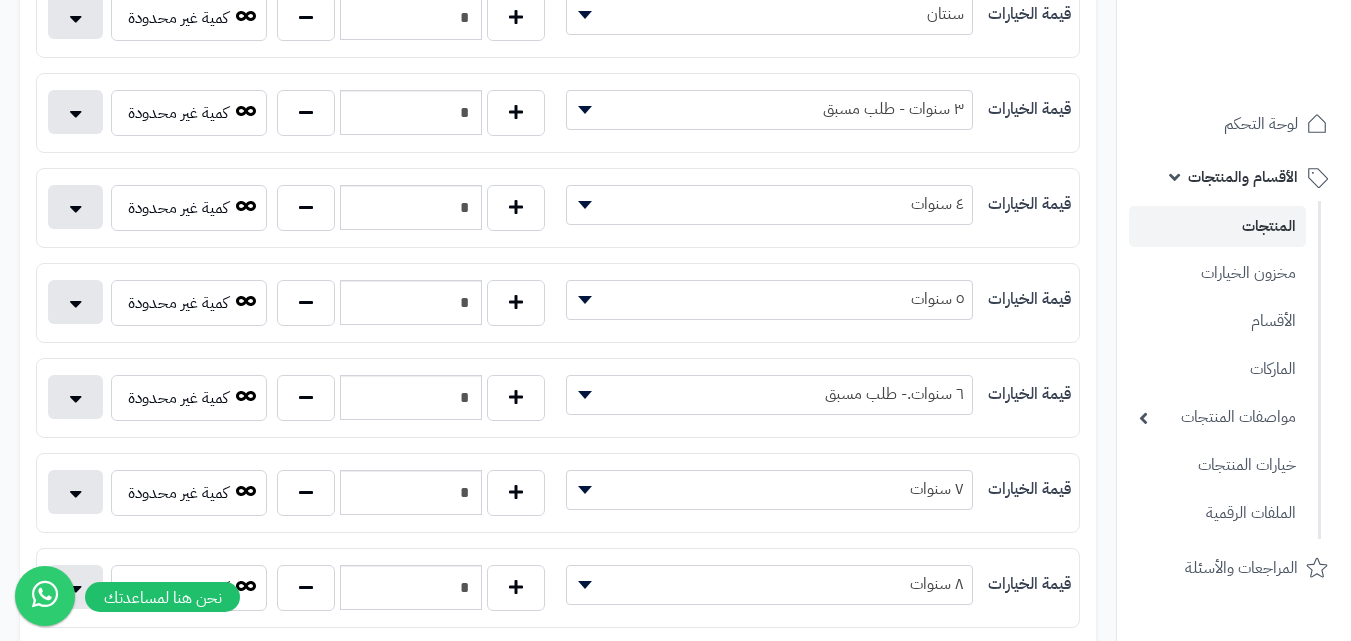 scroll, scrollTop: 100, scrollLeft: 0, axis: vertical 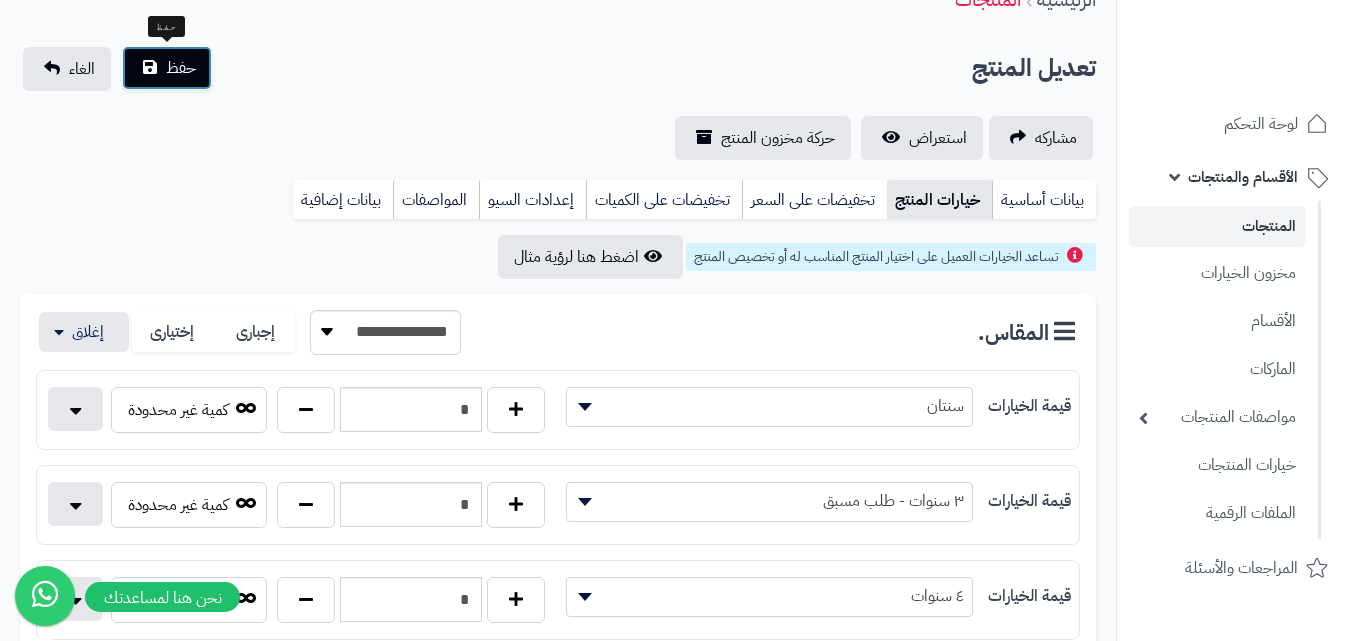 click on "حفظ" at bounding box center [167, 68] 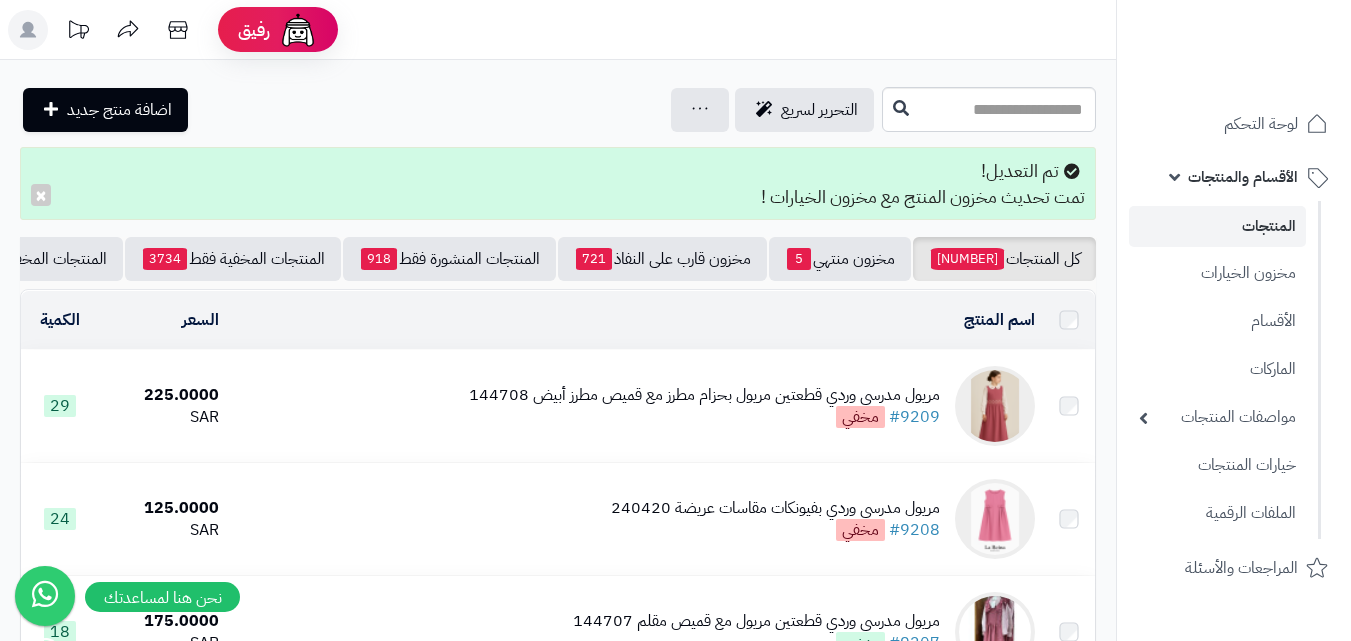 scroll, scrollTop: 0, scrollLeft: 0, axis: both 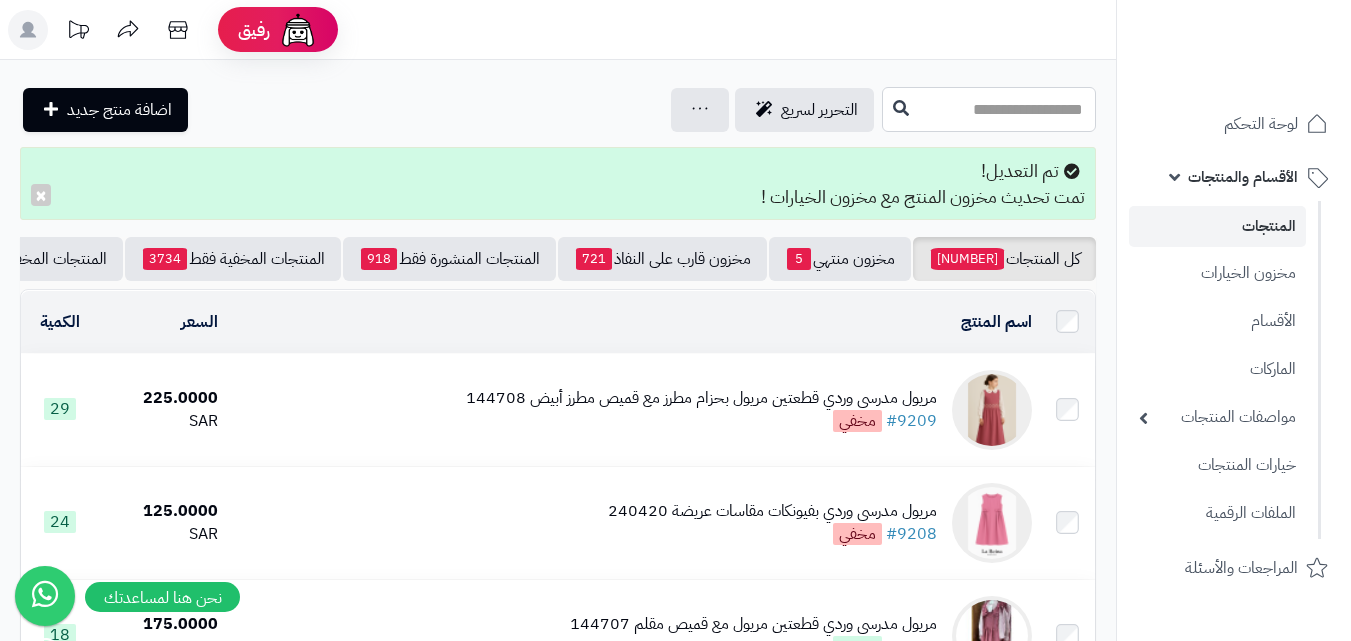 click at bounding box center [989, 109] 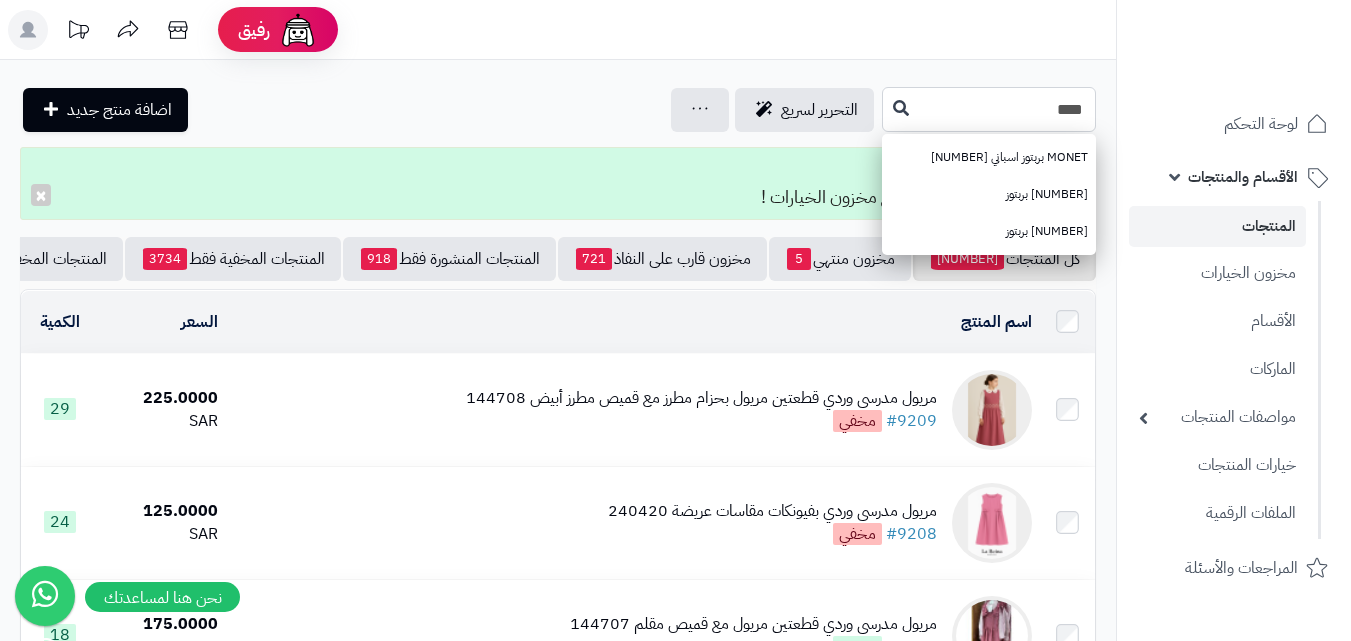type on "****" 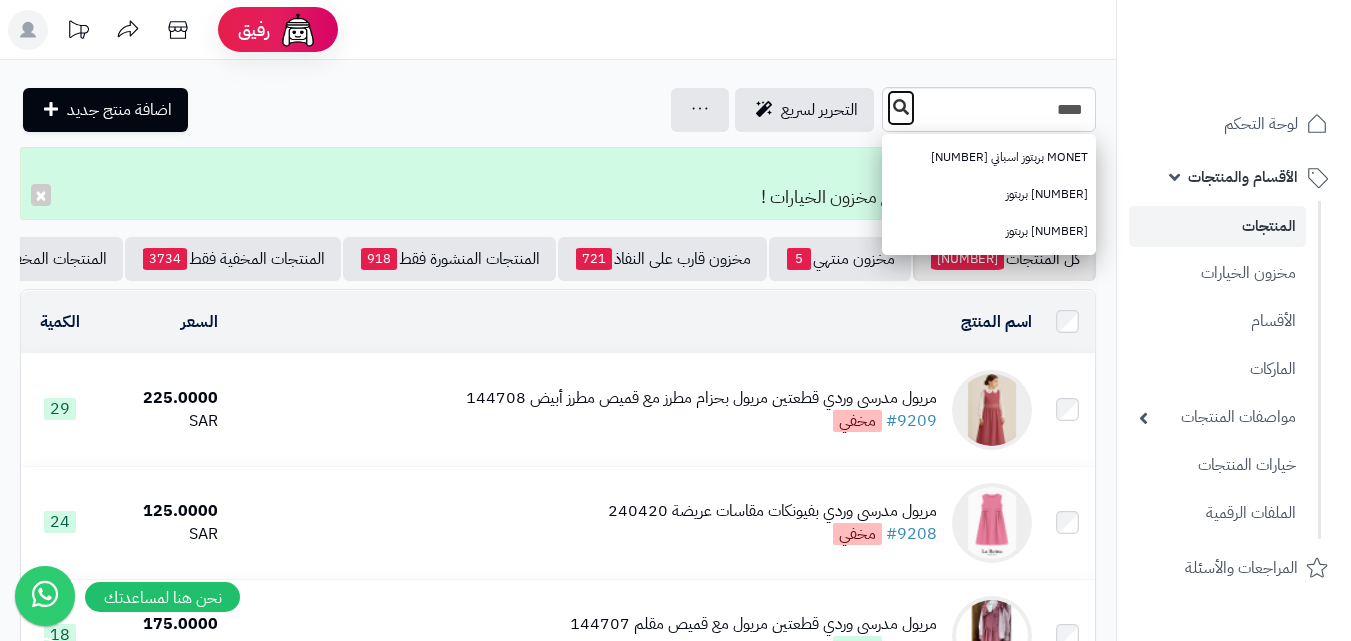 click at bounding box center [901, 107] 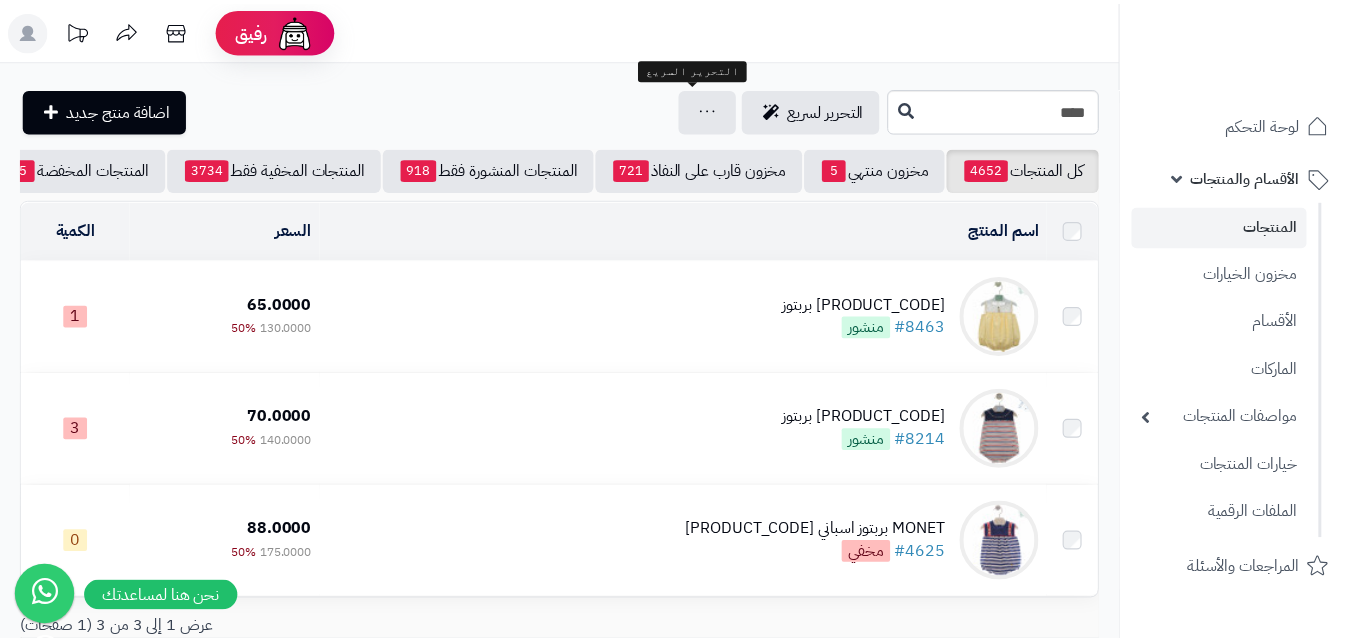 scroll, scrollTop: 0, scrollLeft: 0, axis: both 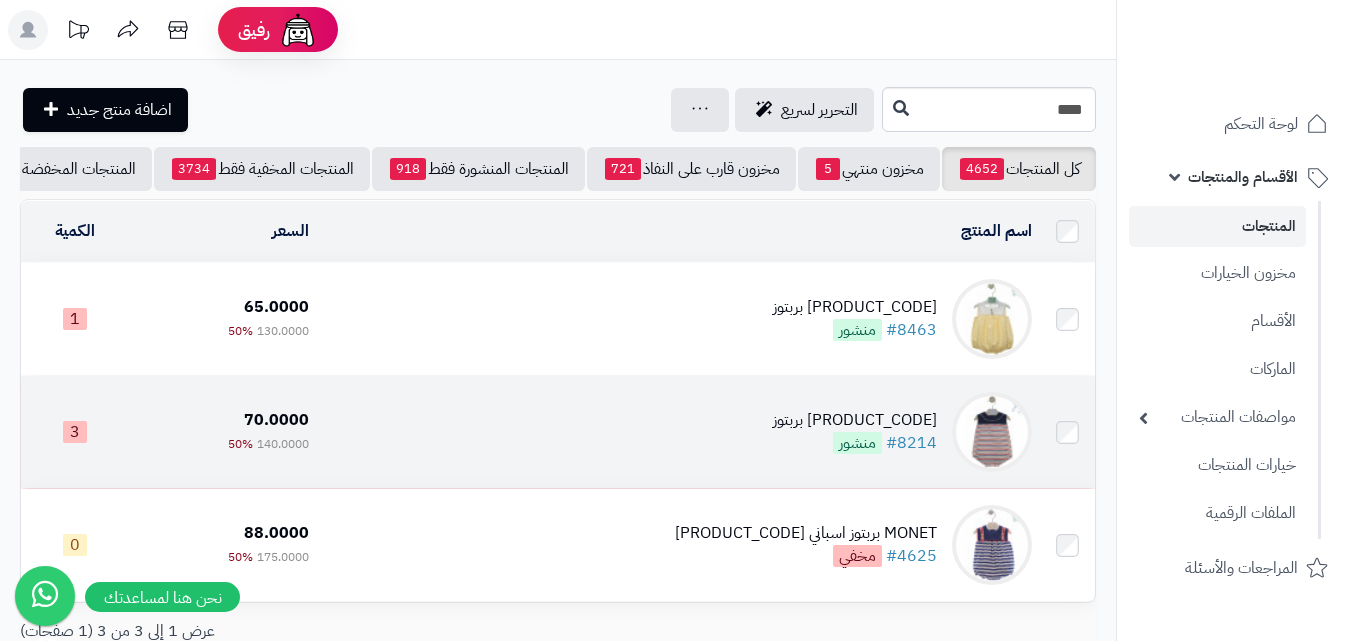 click on "70.0000
140.0000
50%" at bounding box center (223, 432) 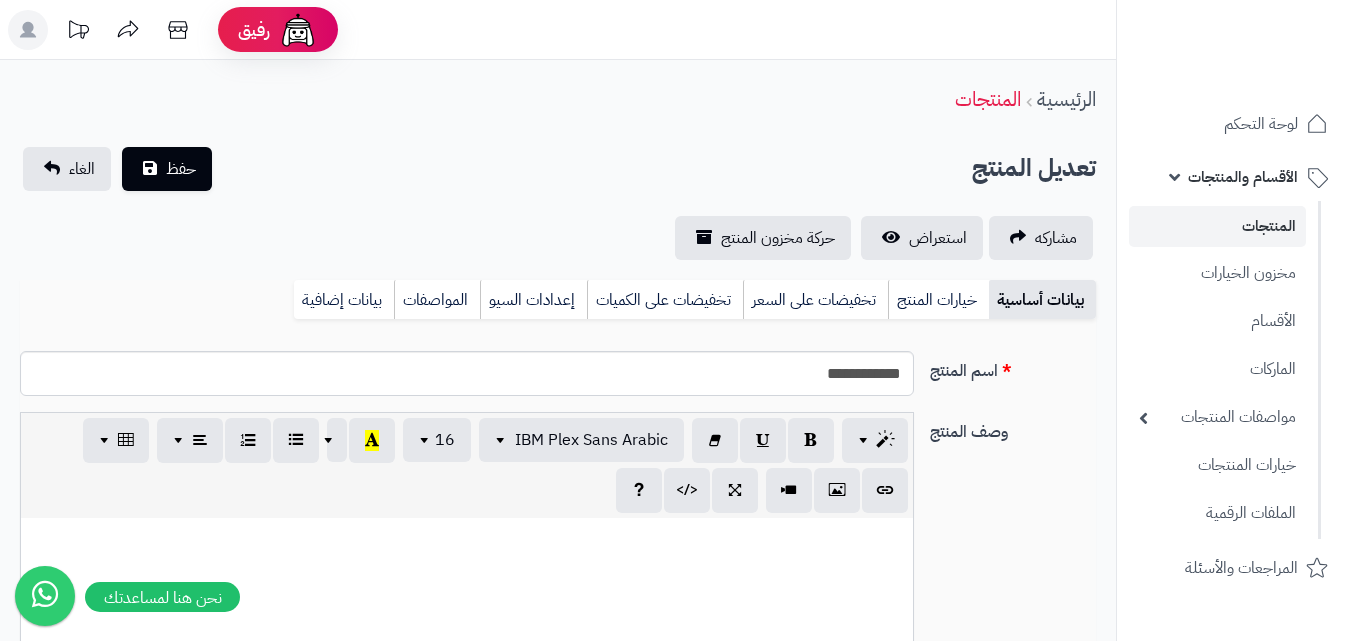 scroll, scrollTop: 0, scrollLeft: 0, axis: both 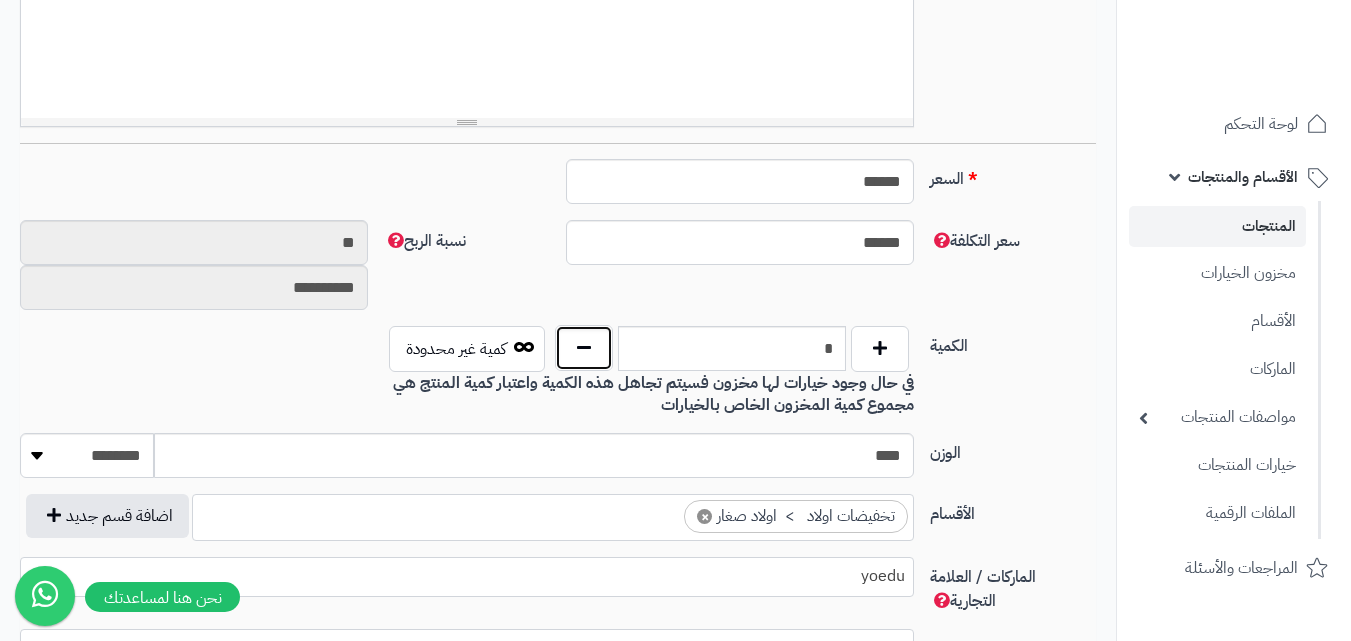 click at bounding box center [584, 348] 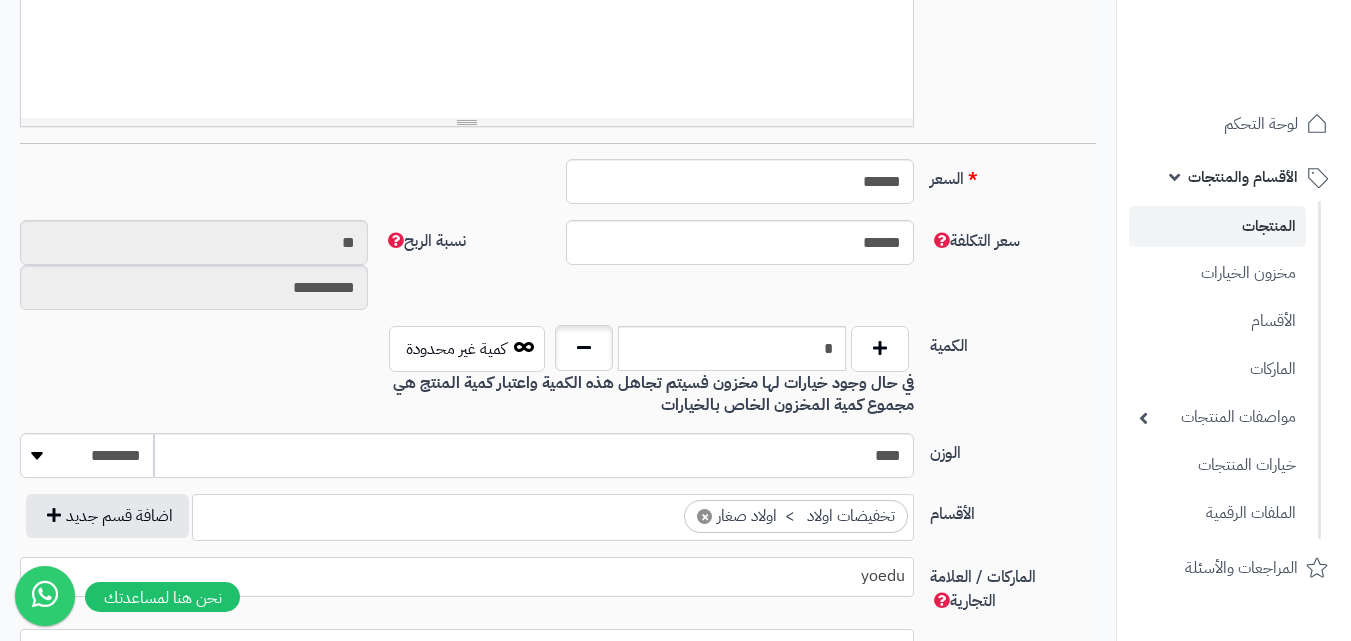 type on "*" 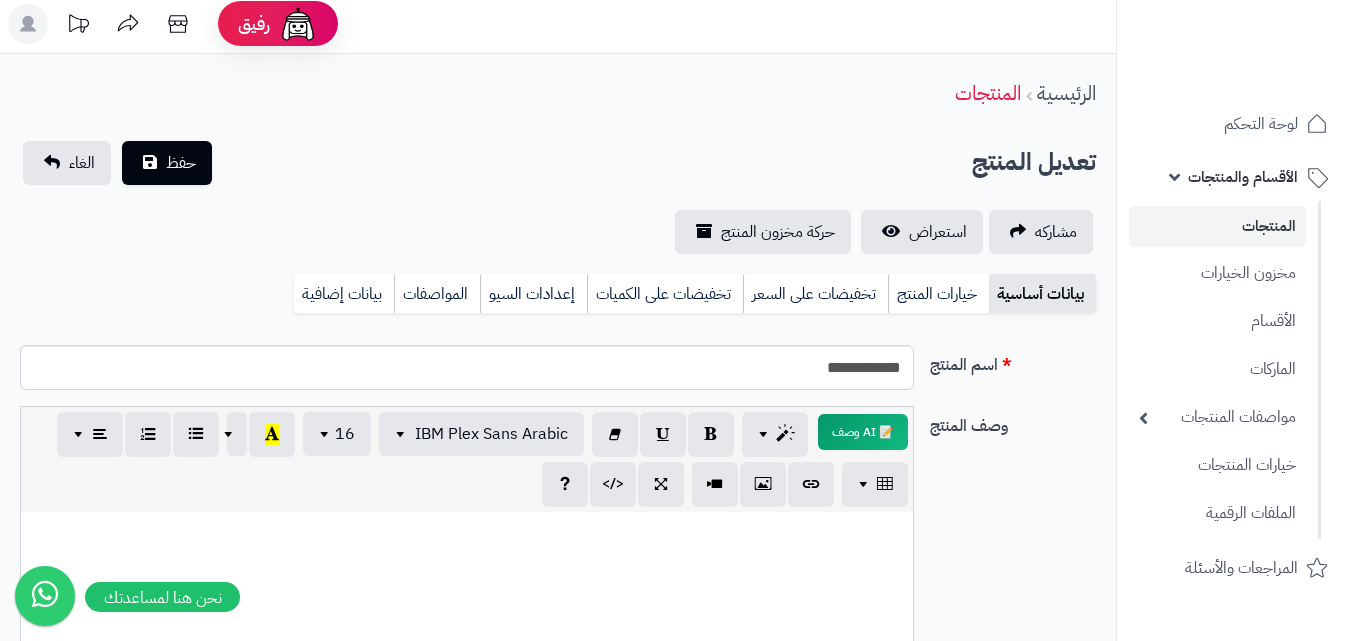 scroll, scrollTop: 0, scrollLeft: 0, axis: both 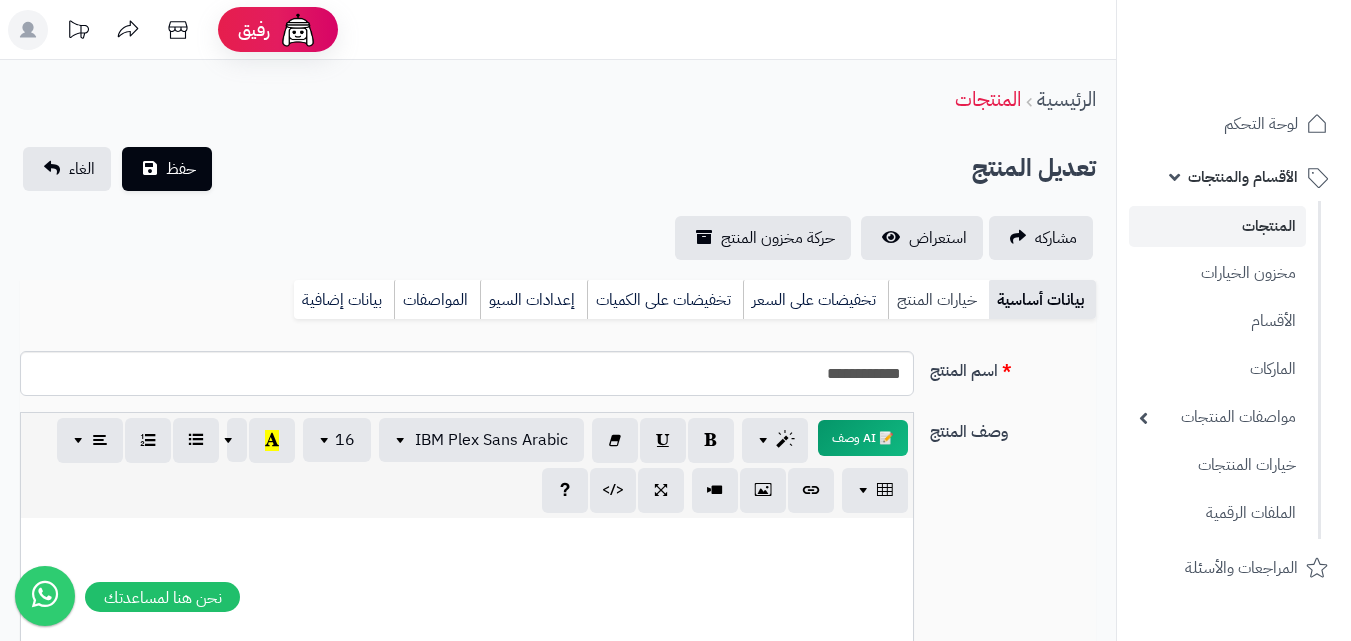 click on "خيارات المنتج" at bounding box center [938, 300] 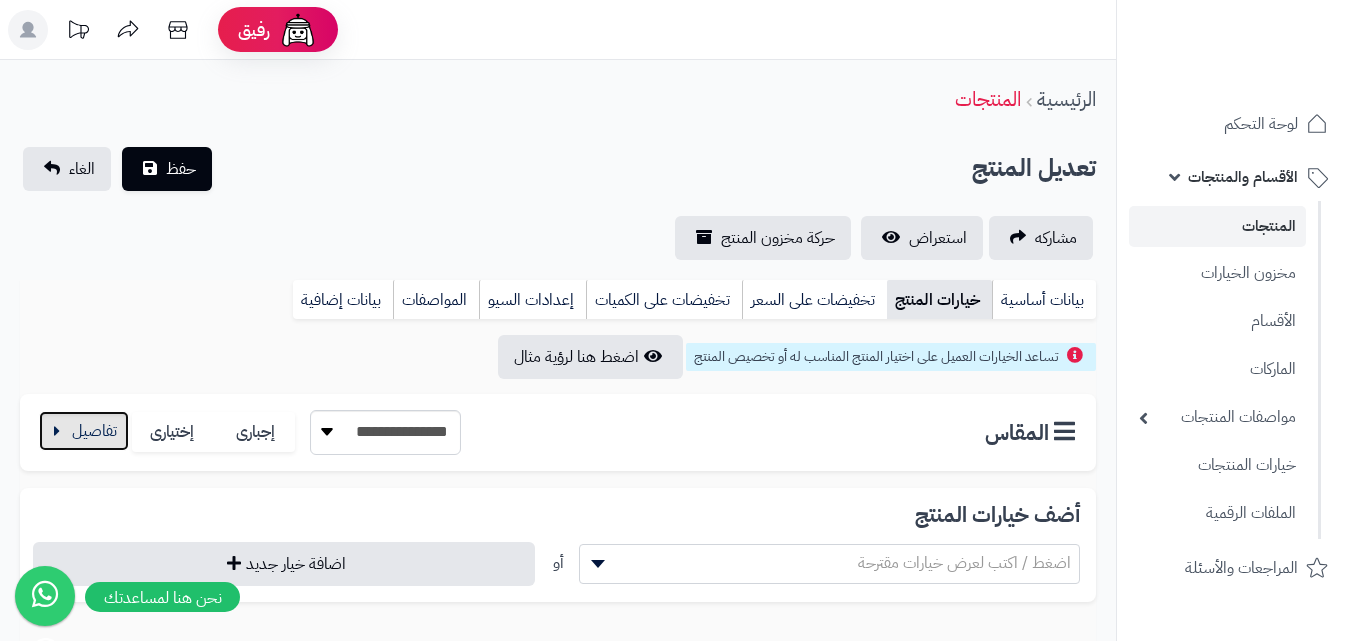 click at bounding box center (84, 431) 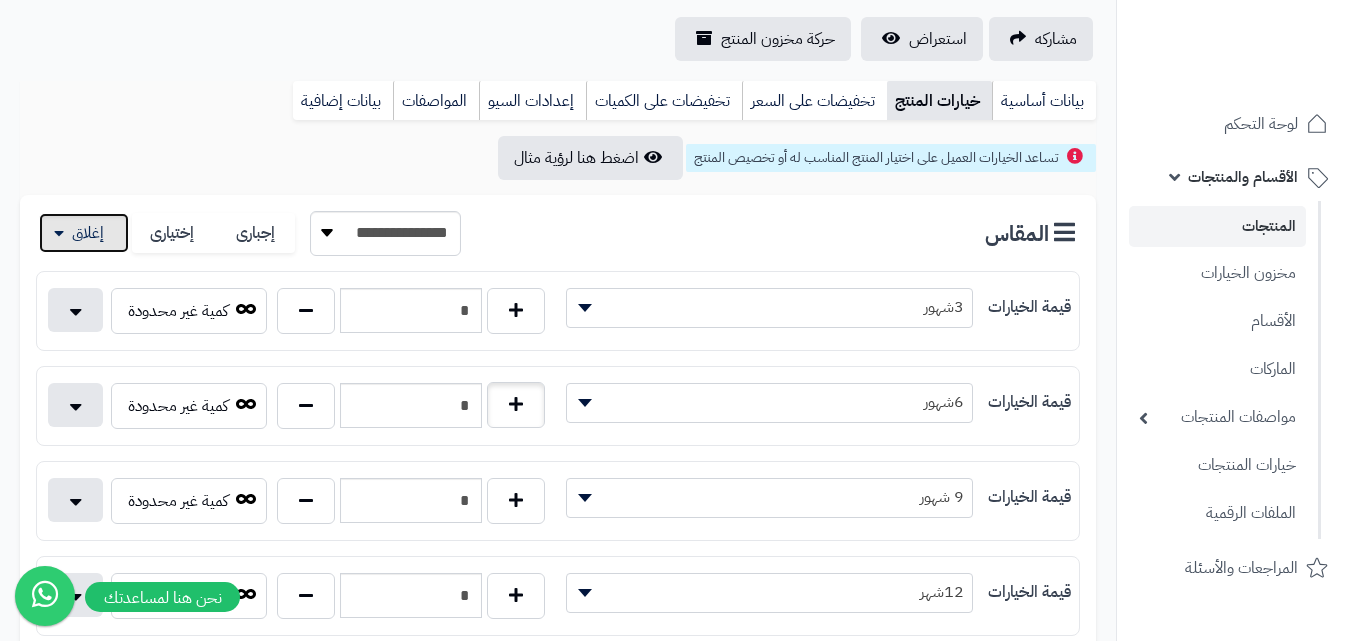 scroll, scrollTop: 200, scrollLeft: 0, axis: vertical 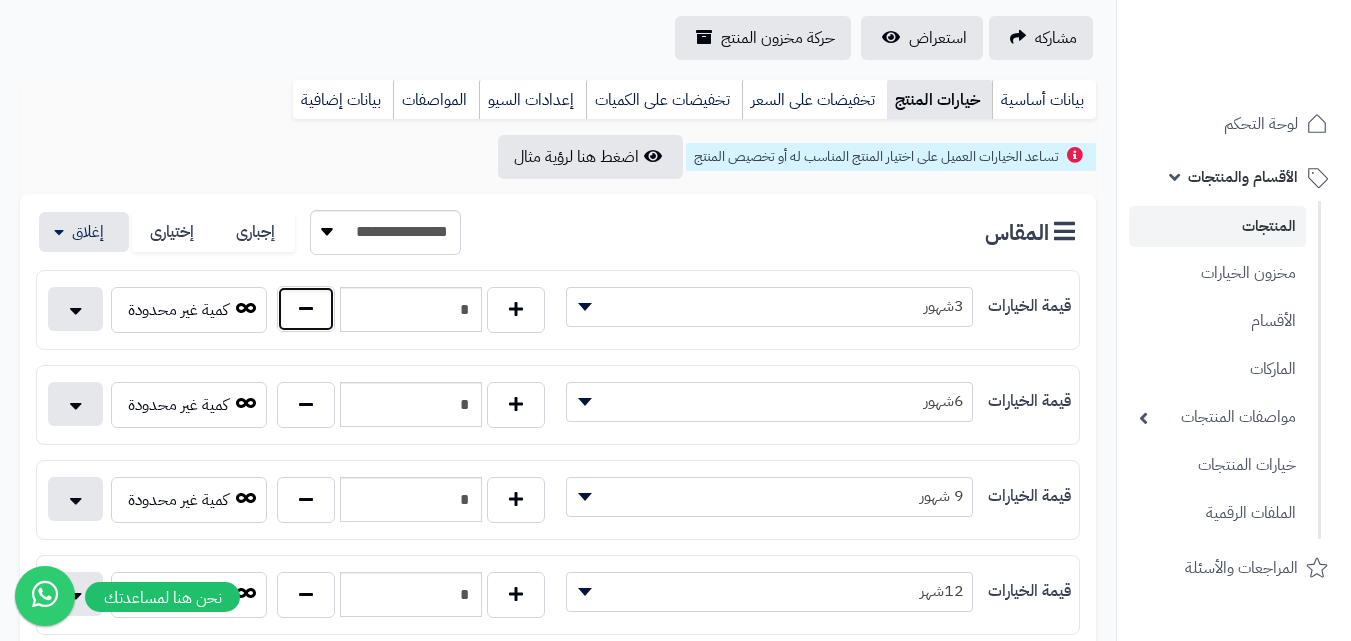 click at bounding box center [306, 309] 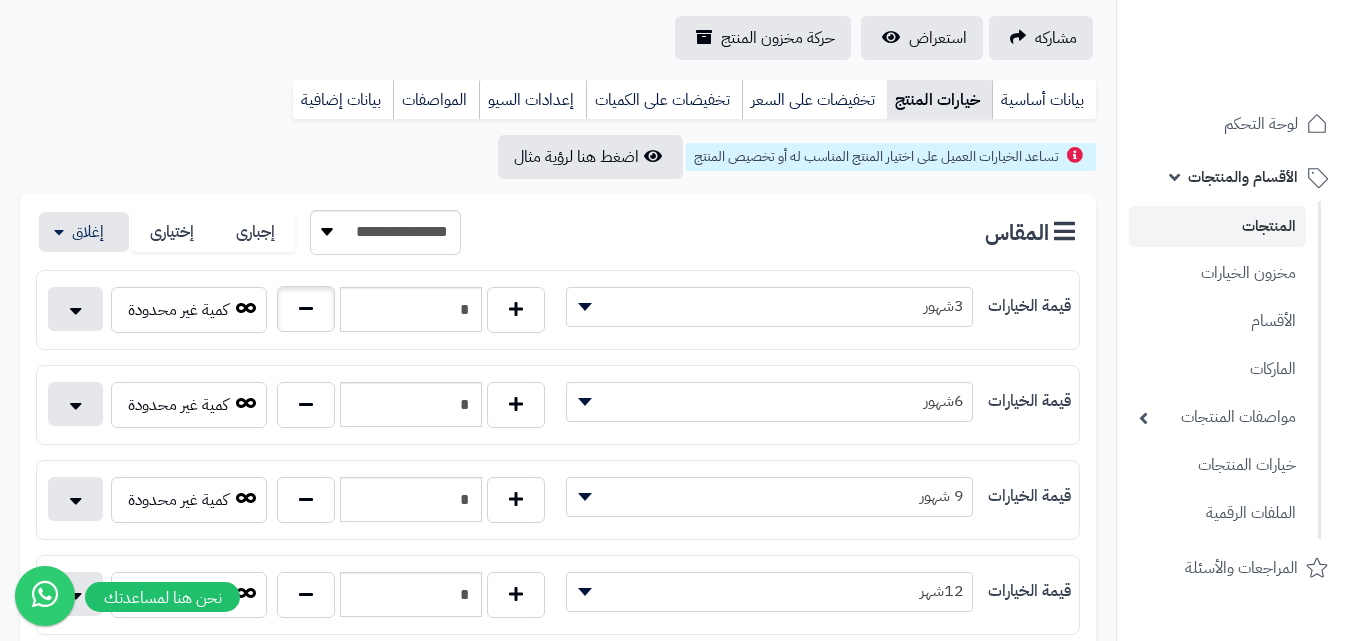 type on "*" 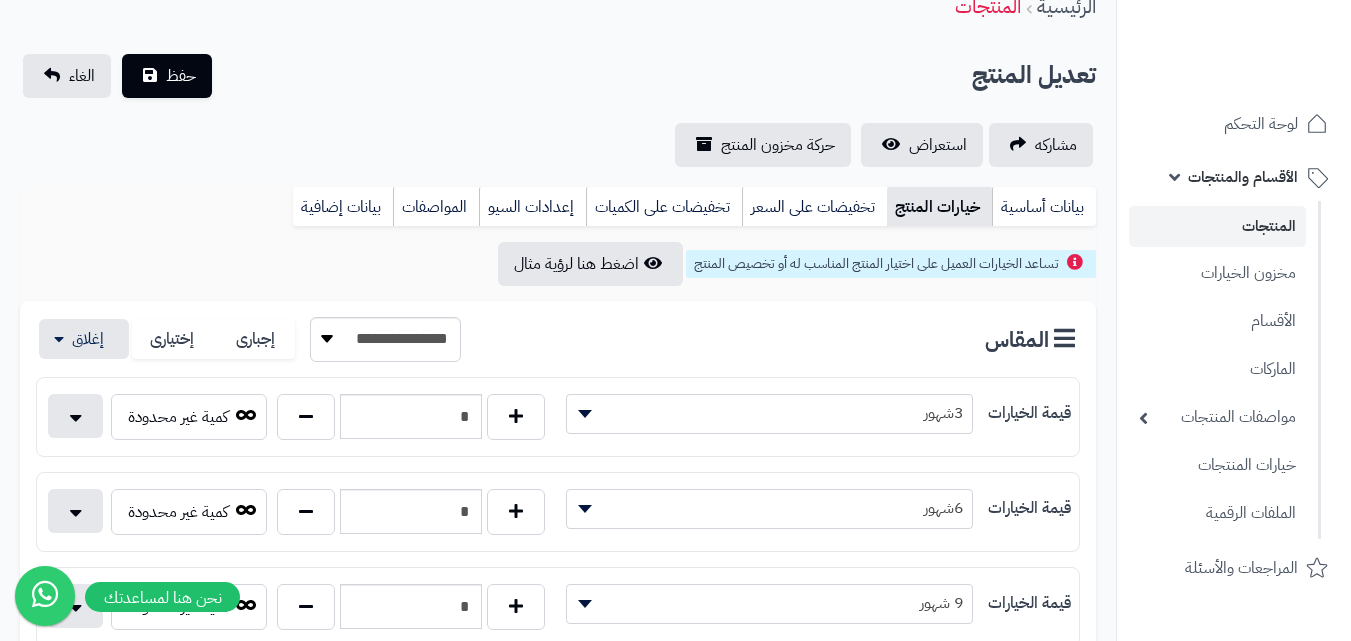 scroll, scrollTop: 0, scrollLeft: 0, axis: both 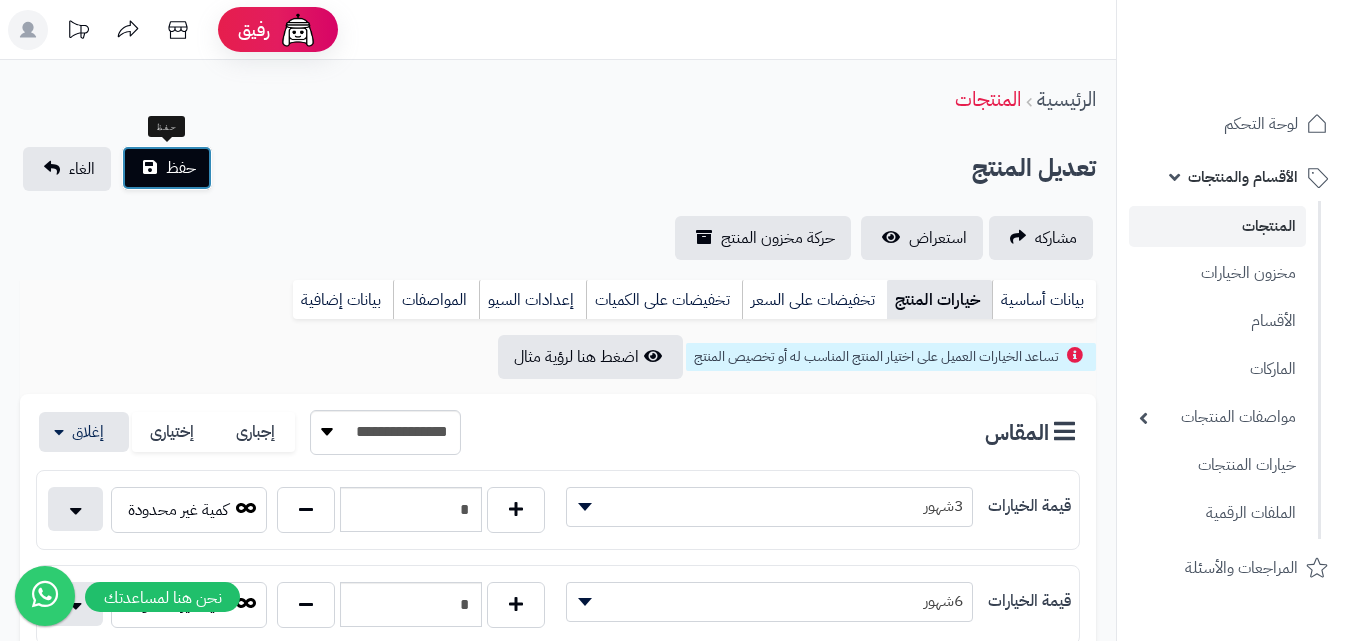 click on "حفظ" at bounding box center [167, 168] 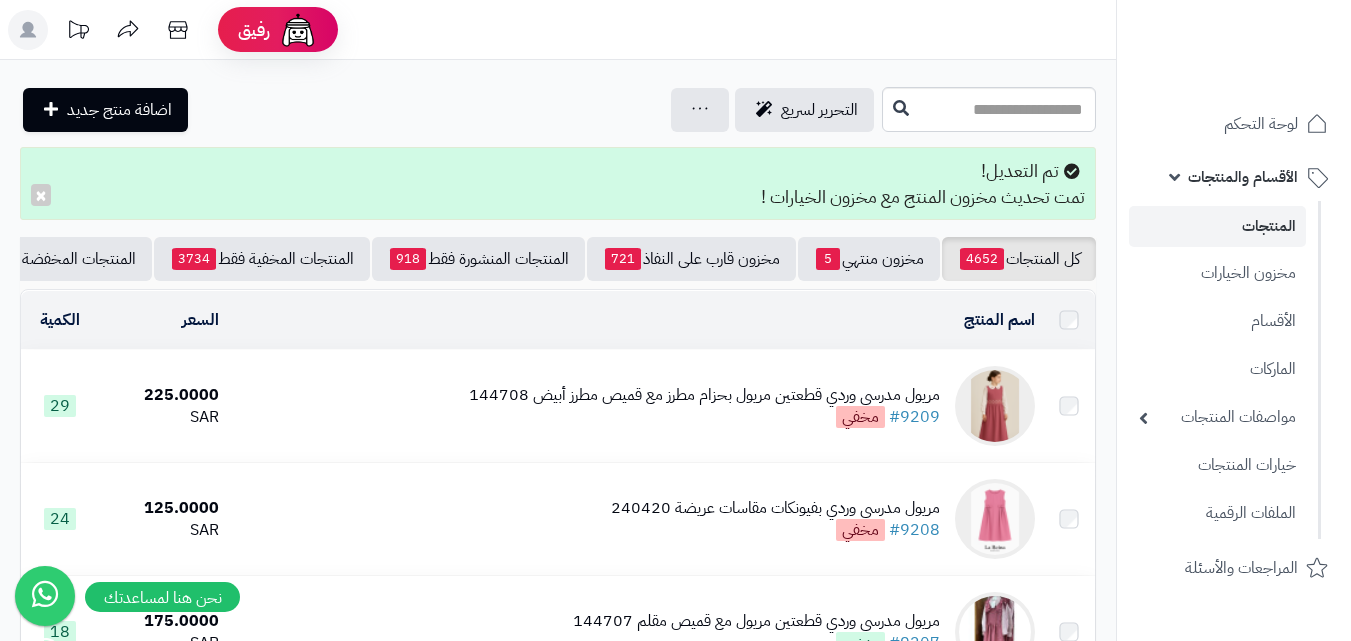 scroll, scrollTop: 0, scrollLeft: 0, axis: both 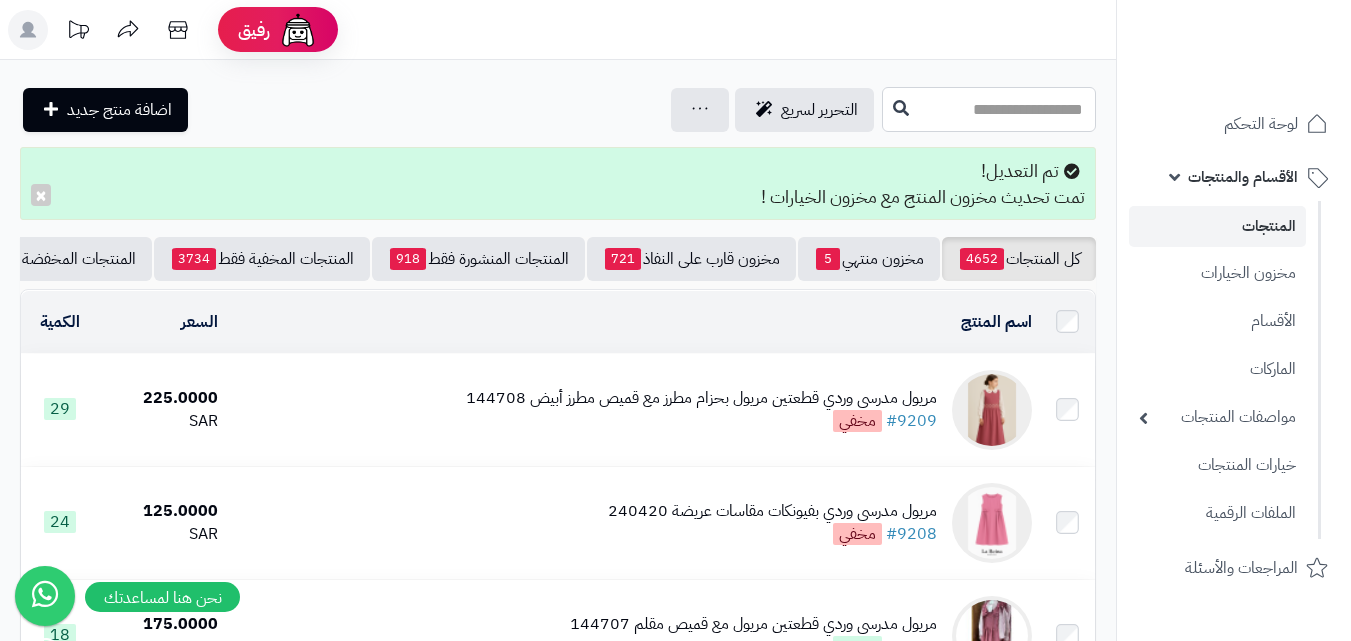 click at bounding box center (989, 109) 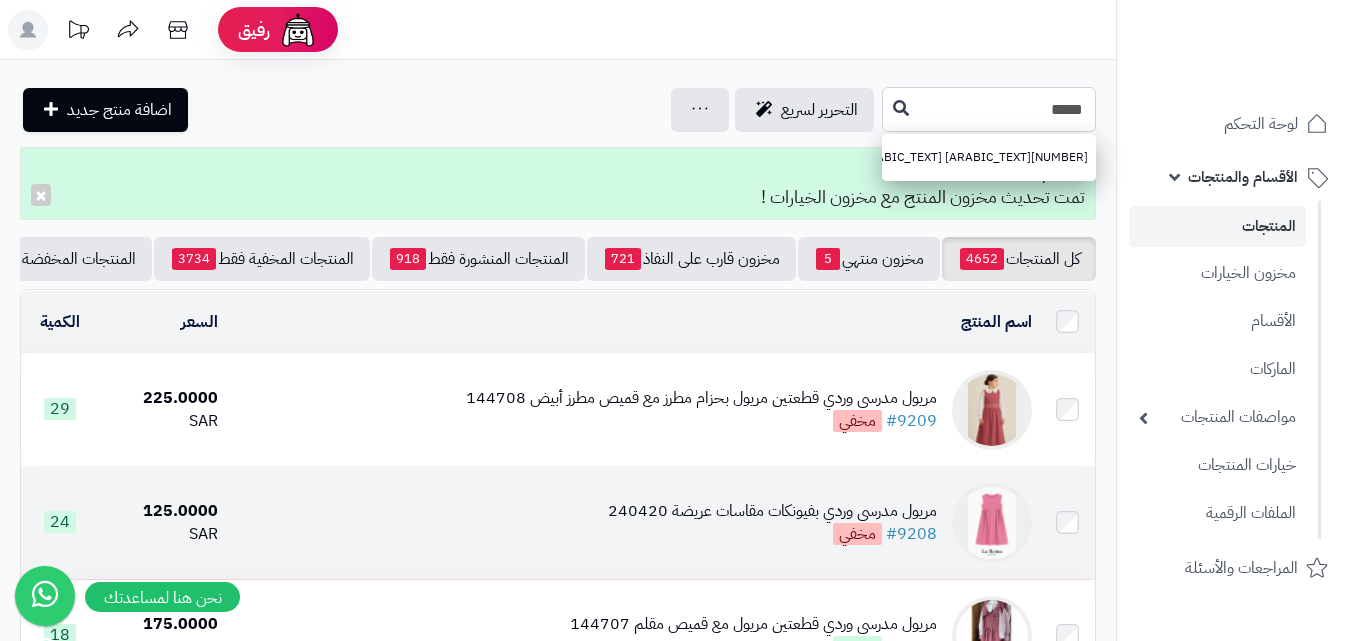 type on "*****" 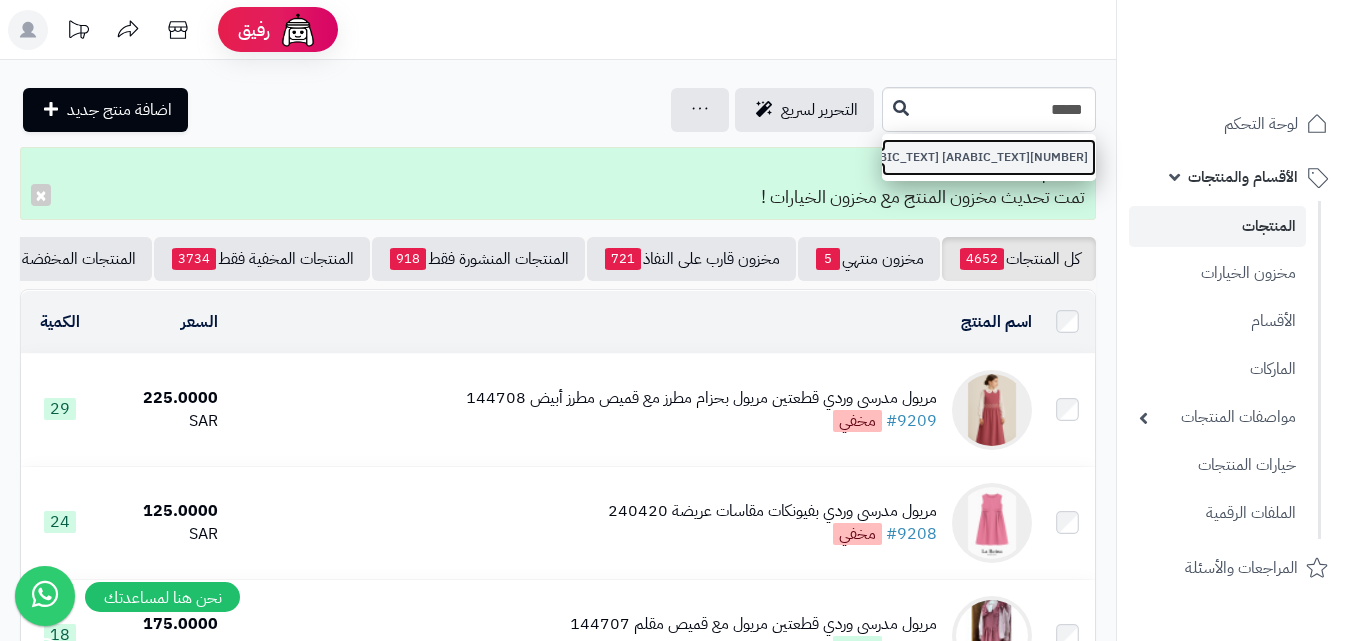click on "17305بدلة اسباني قميص وشورت بأحزمة" at bounding box center [989, 157] 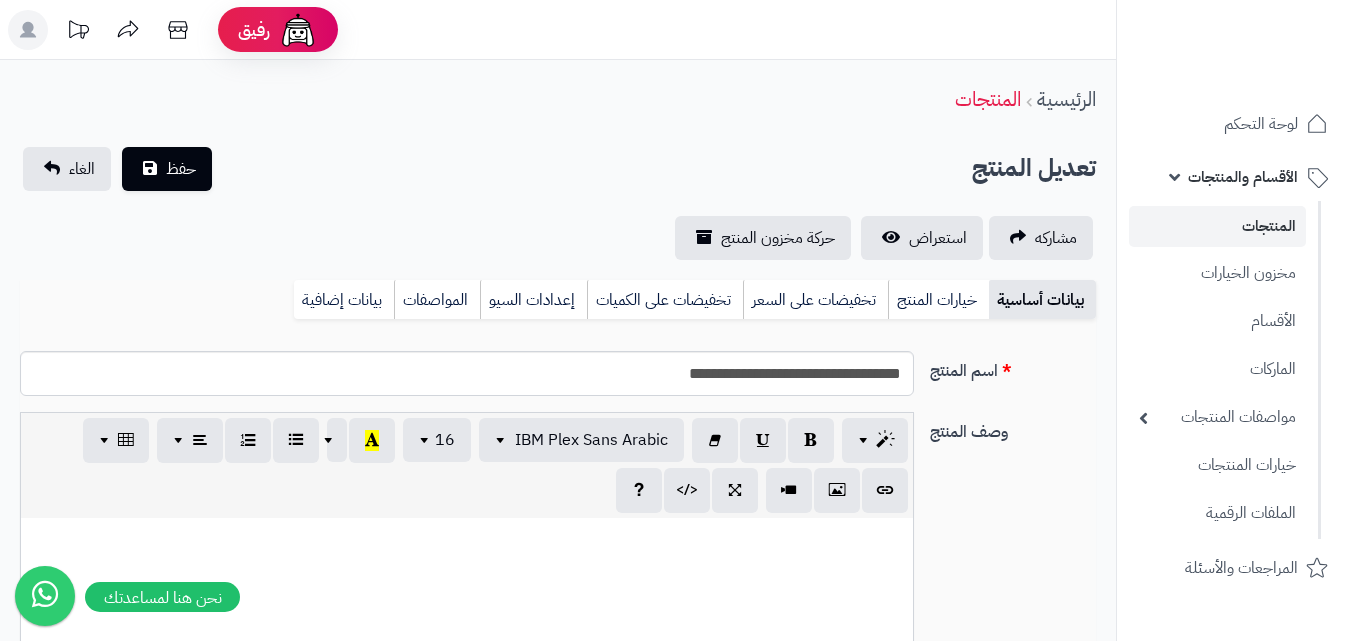 scroll, scrollTop: 0, scrollLeft: 0, axis: both 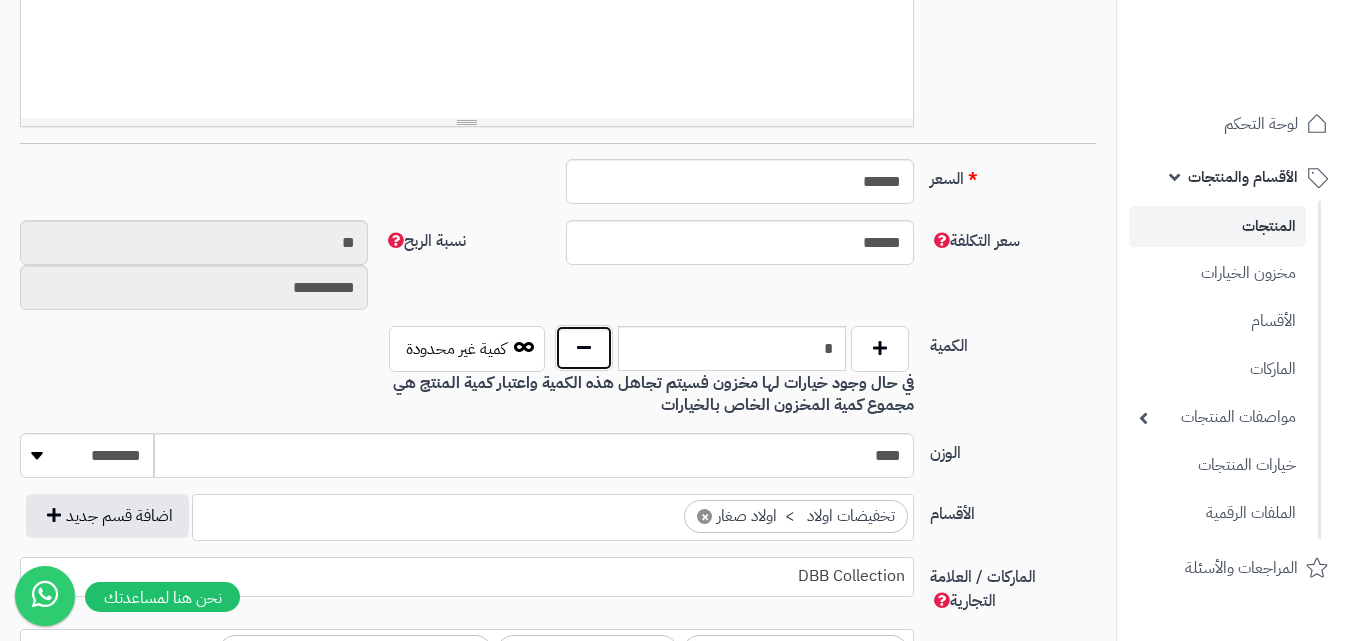 click at bounding box center (584, 348) 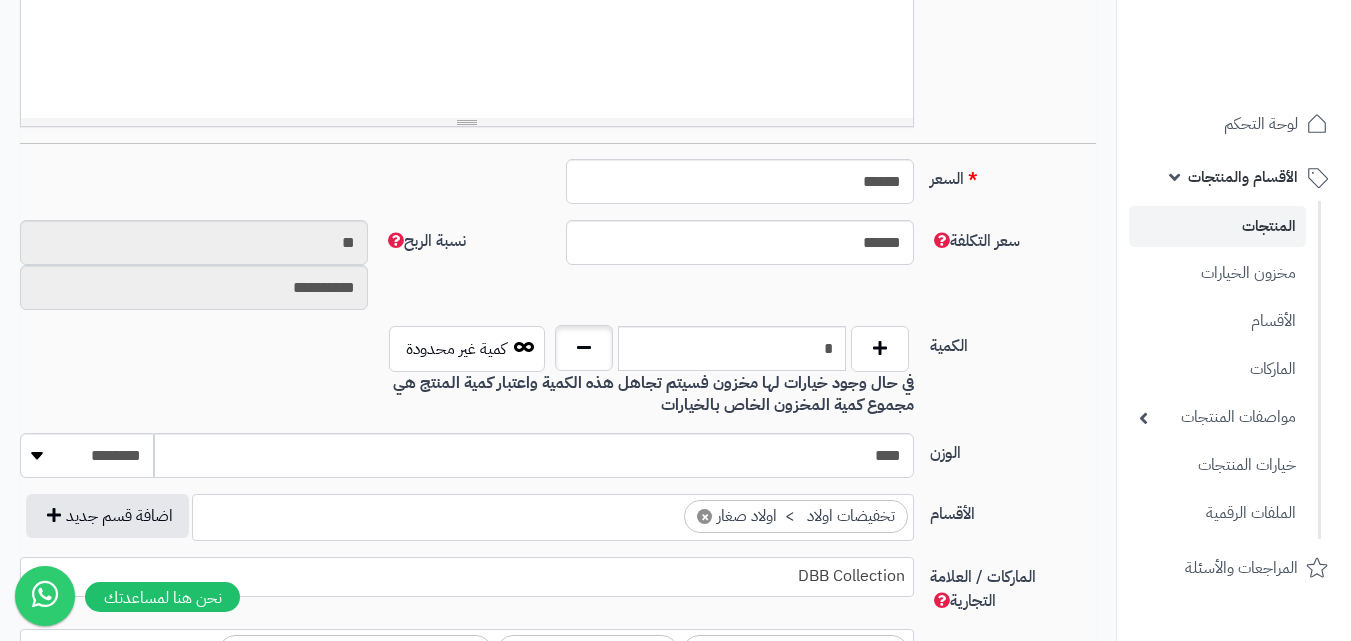 type on "*" 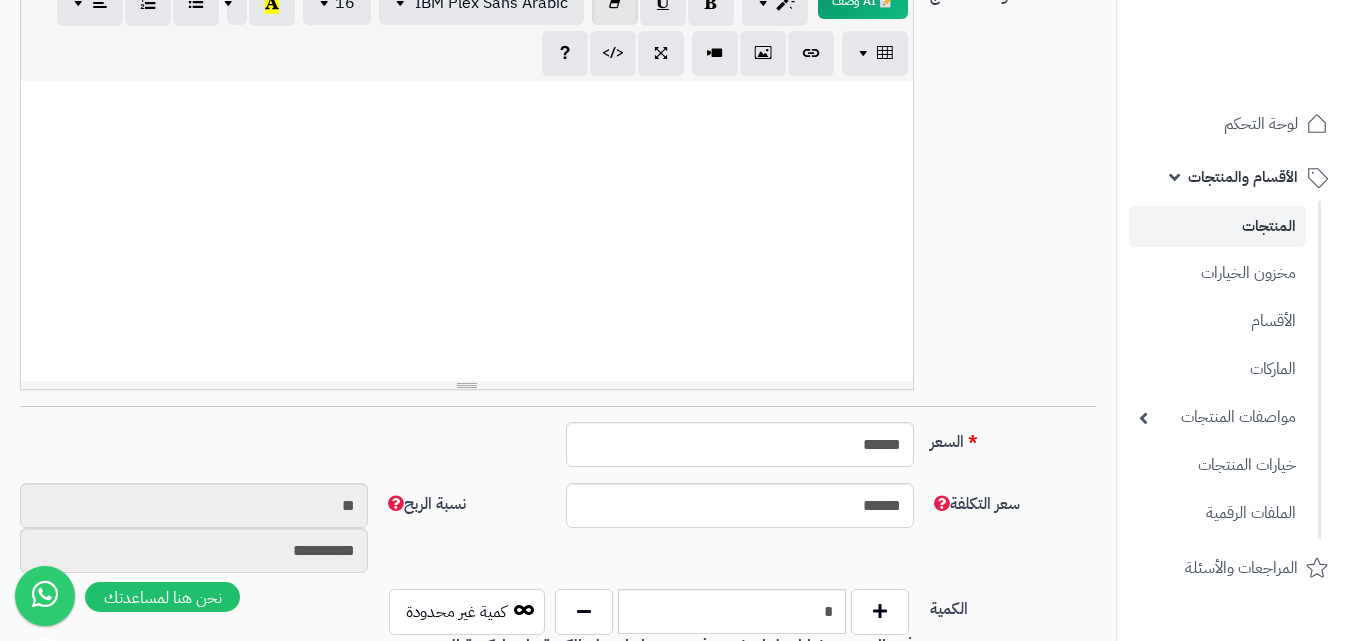 scroll, scrollTop: 100, scrollLeft: 0, axis: vertical 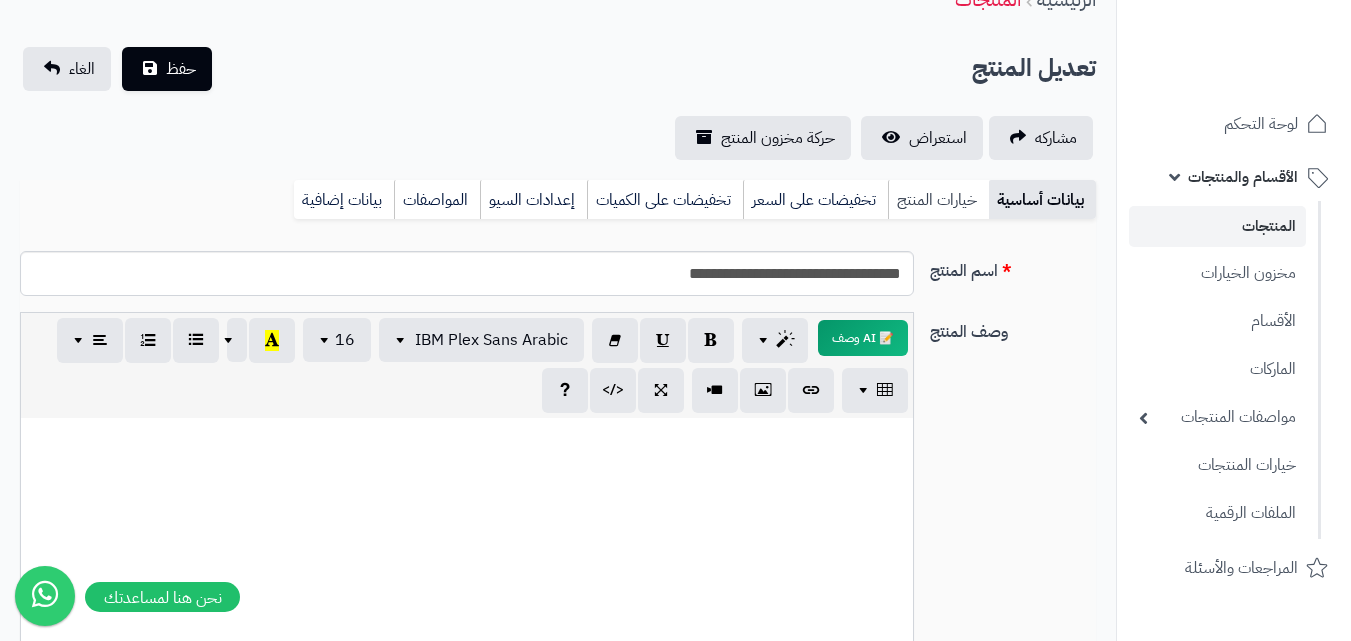 click on "خيارات المنتج" at bounding box center (938, 200) 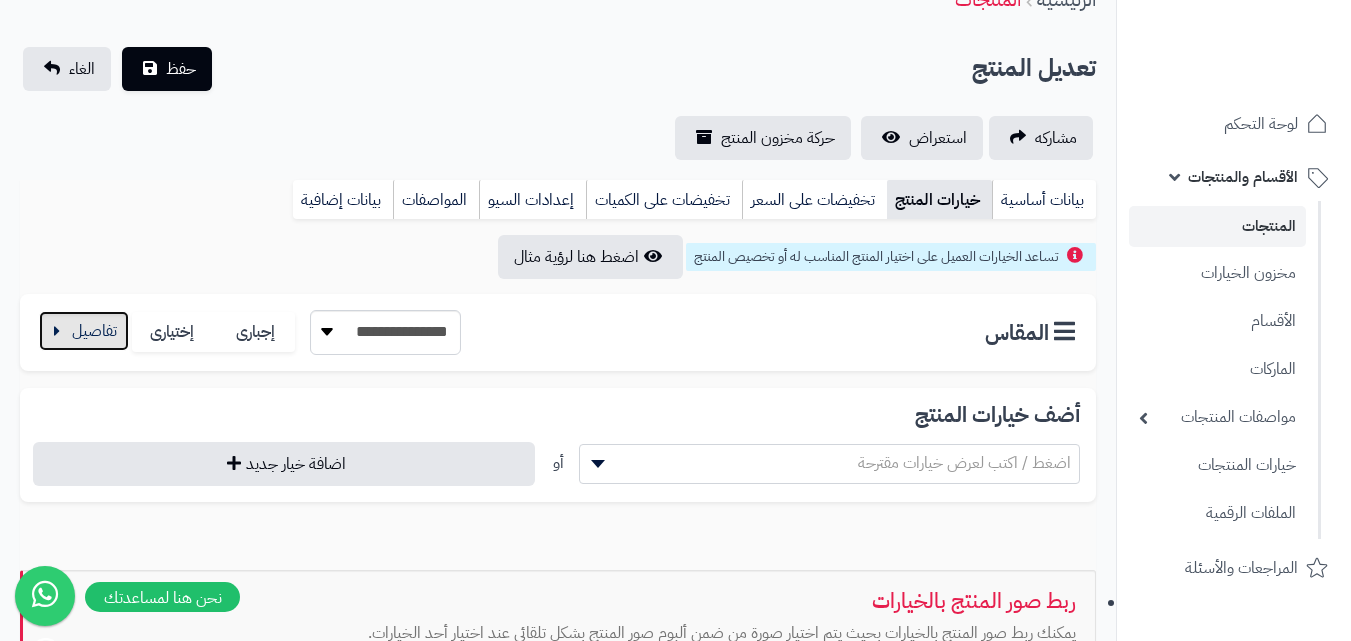 click at bounding box center [84, 331] 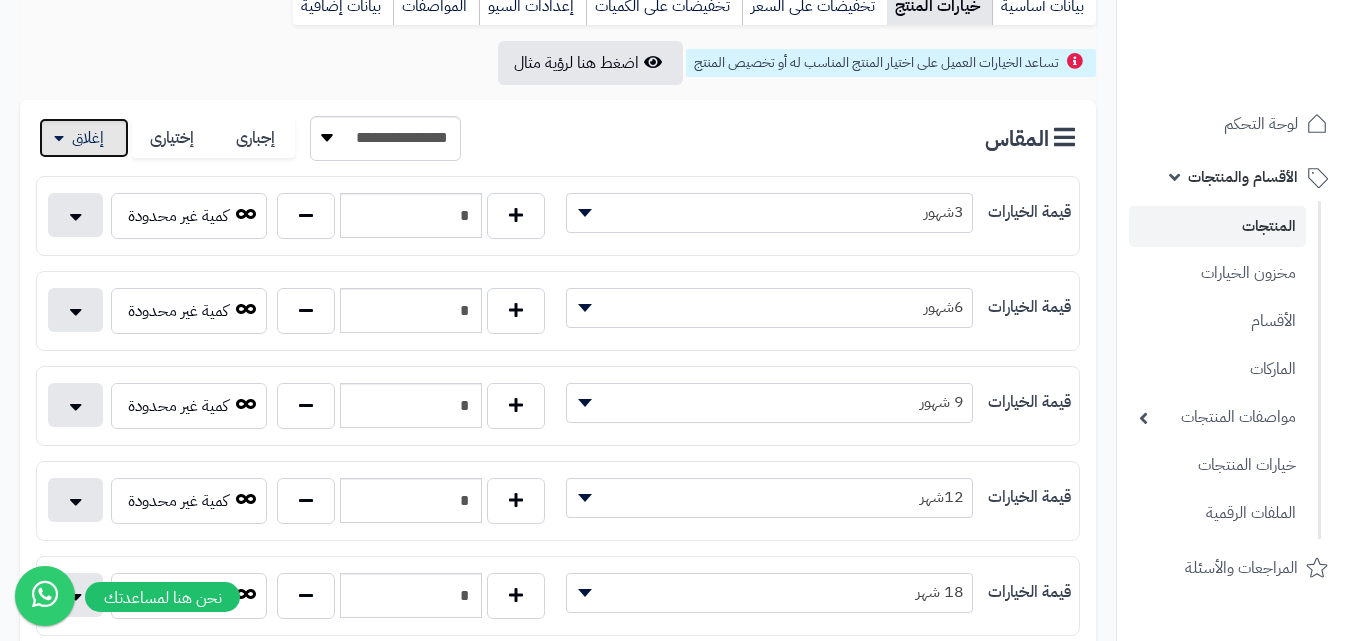 scroll, scrollTop: 300, scrollLeft: 0, axis: vertical 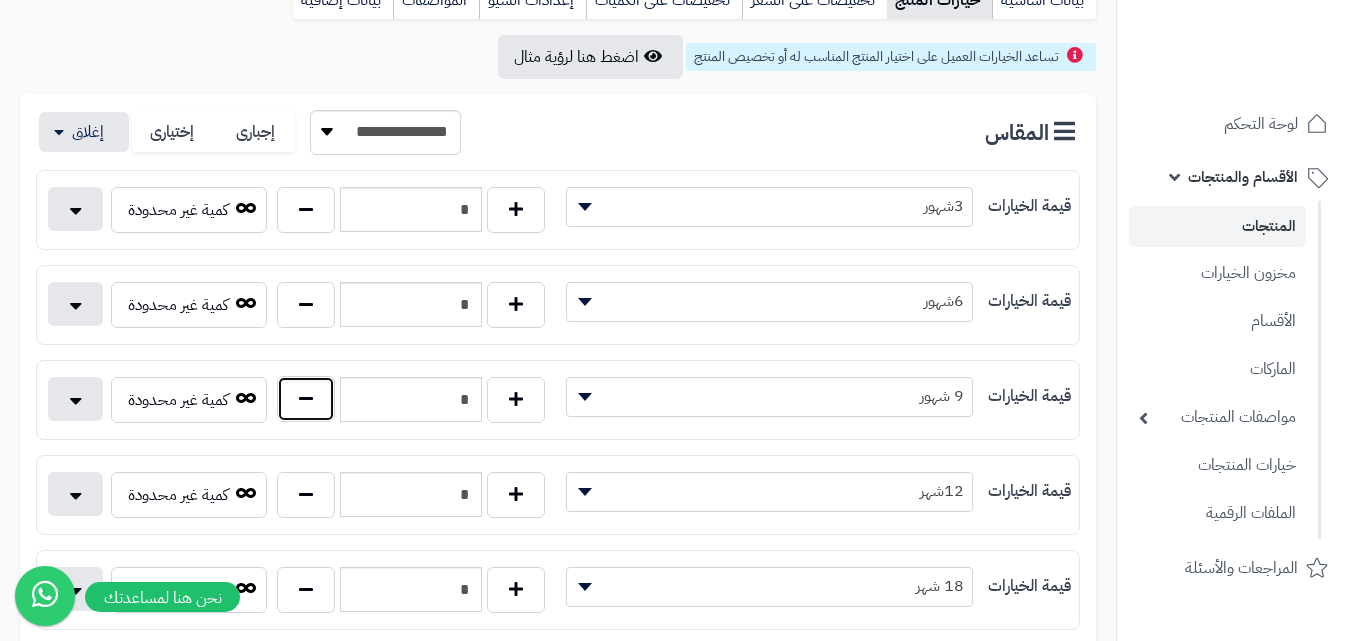 click at bounding box center (306, 399) 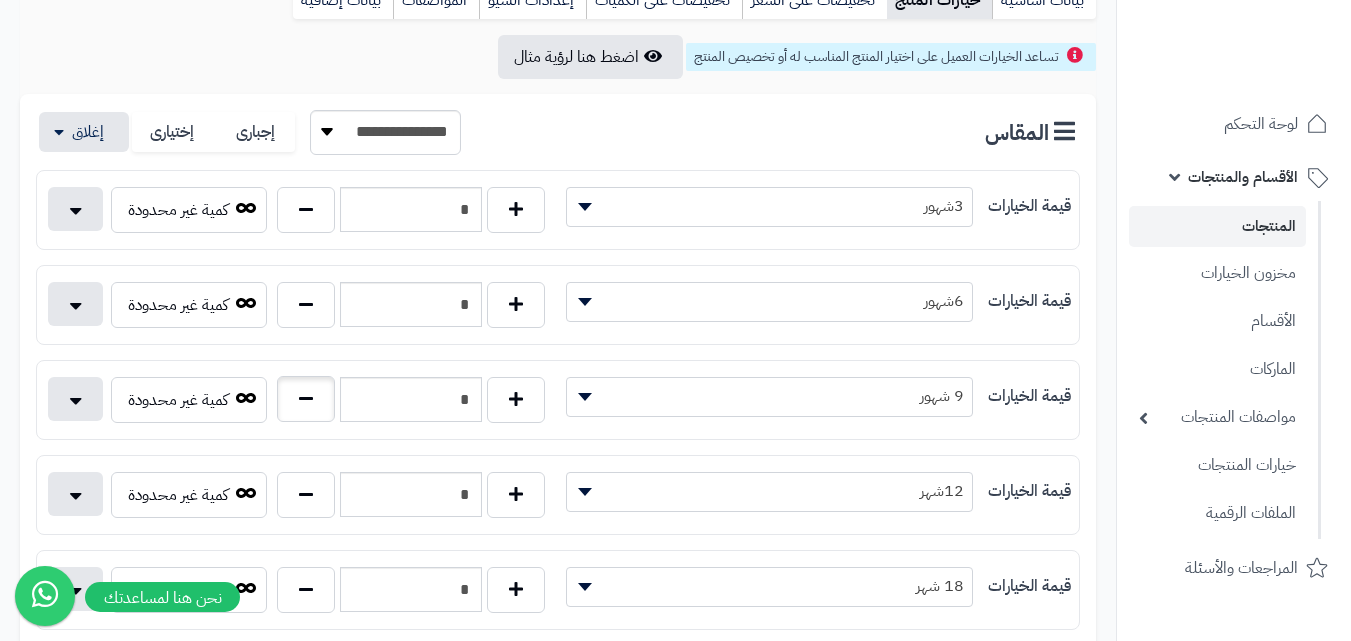 type on "*" 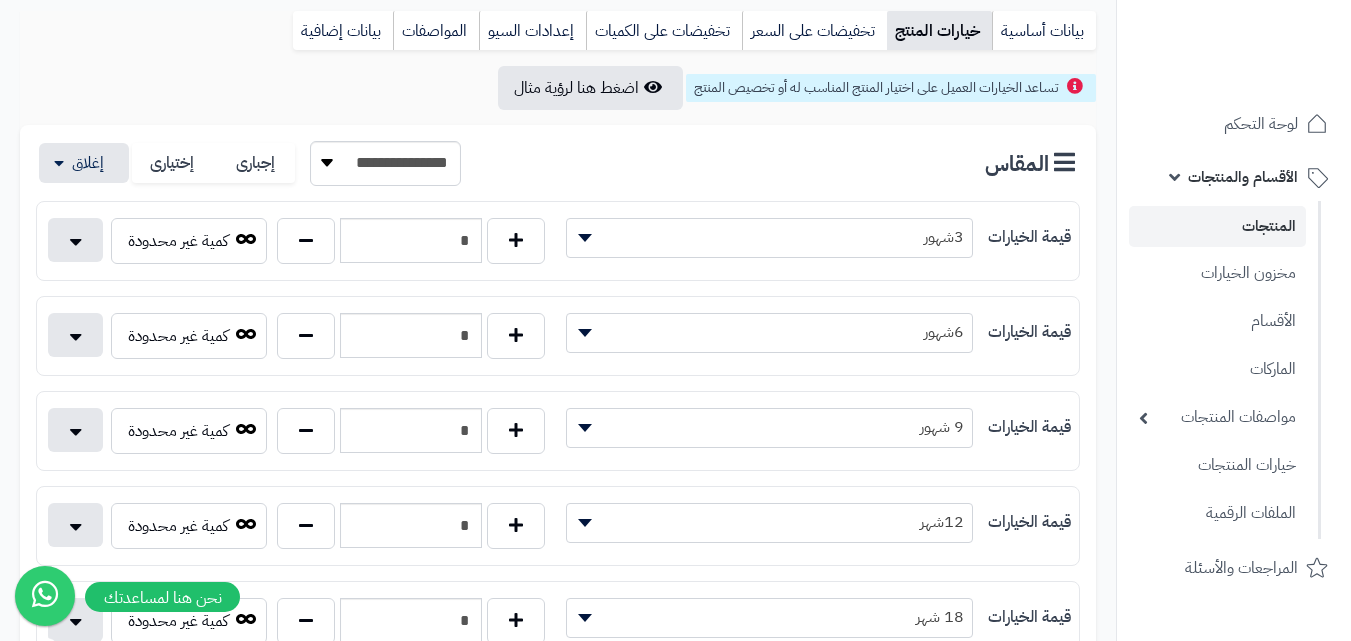scroll, scrollTop: 0, scrollLeft: 0, axis: both 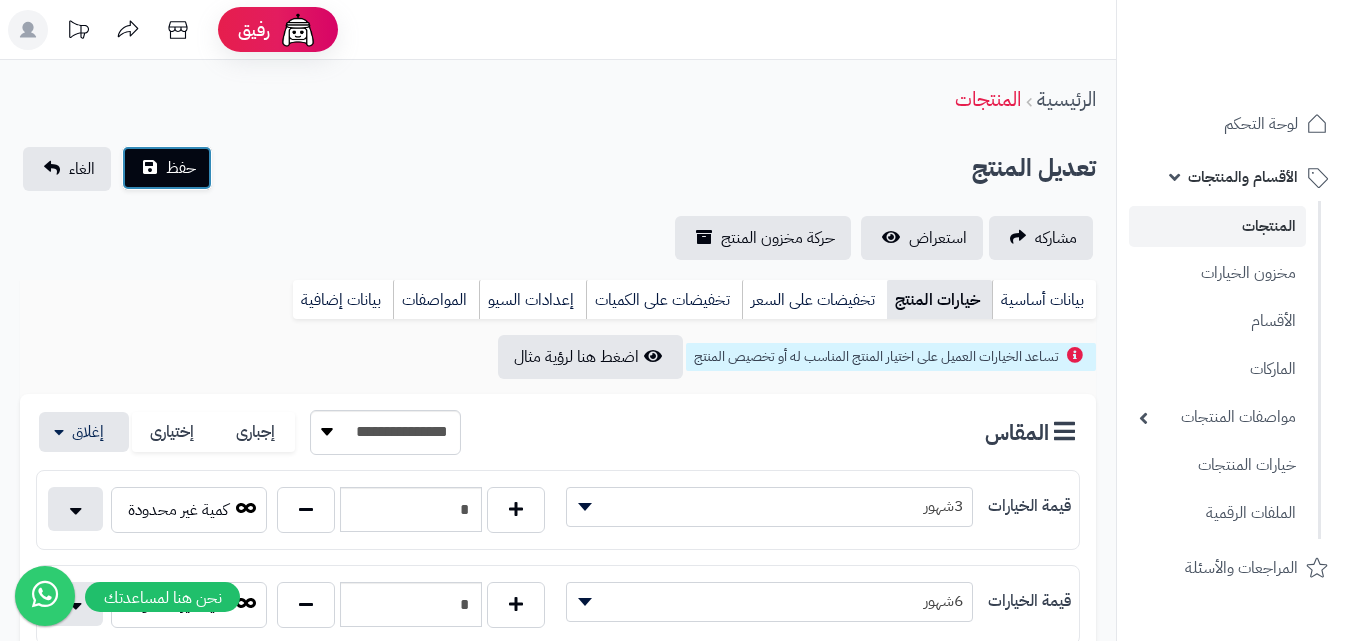 click on "حفظ" at bounding box center [181, 168] 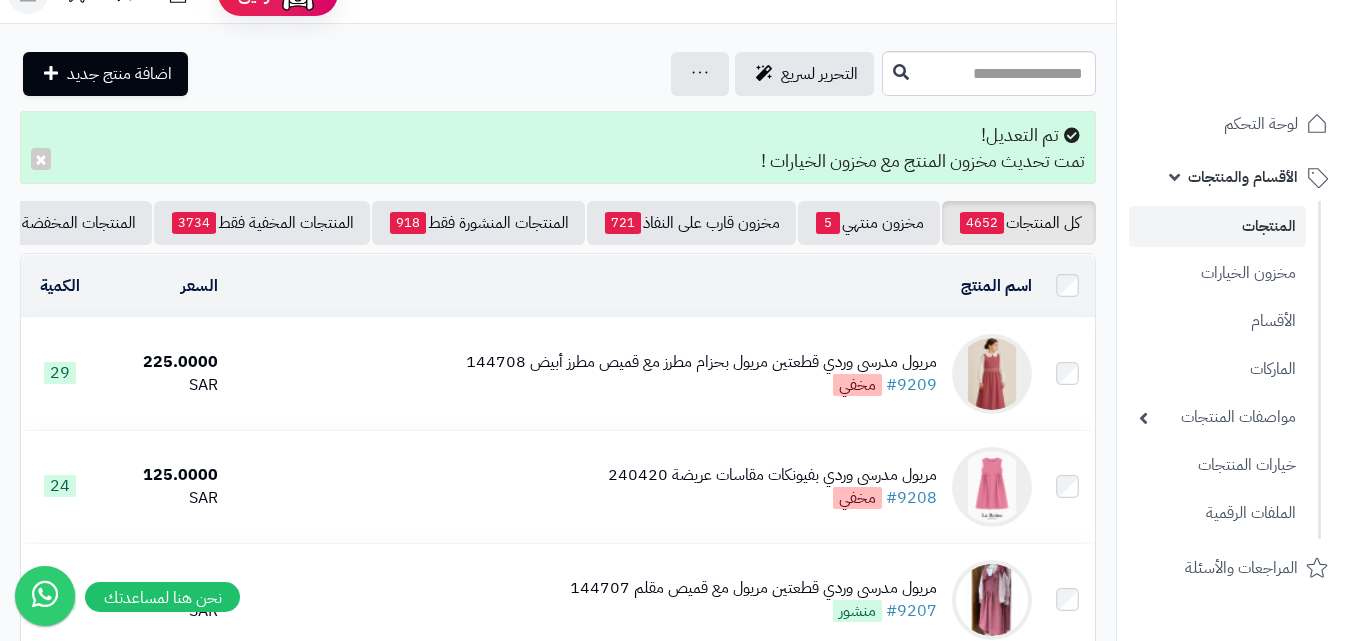 scroll, scrollTop: 0, scrollLeft: 0, axis: both 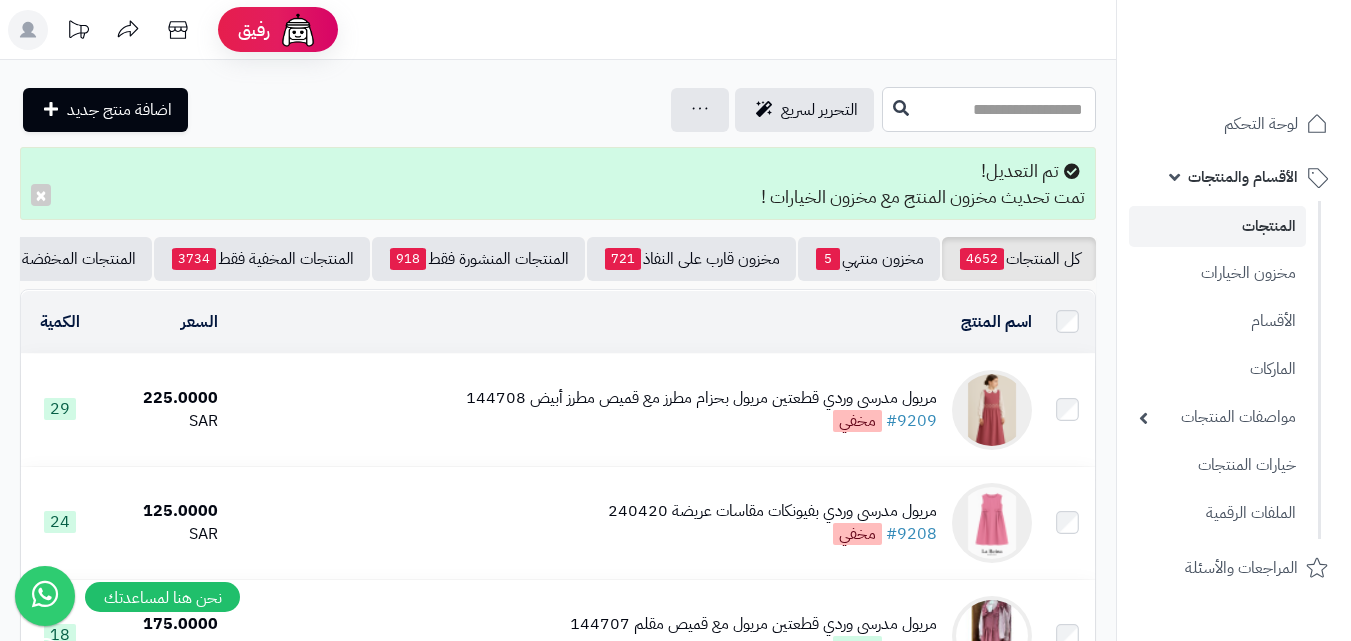 click at bounding box center (989, 109) 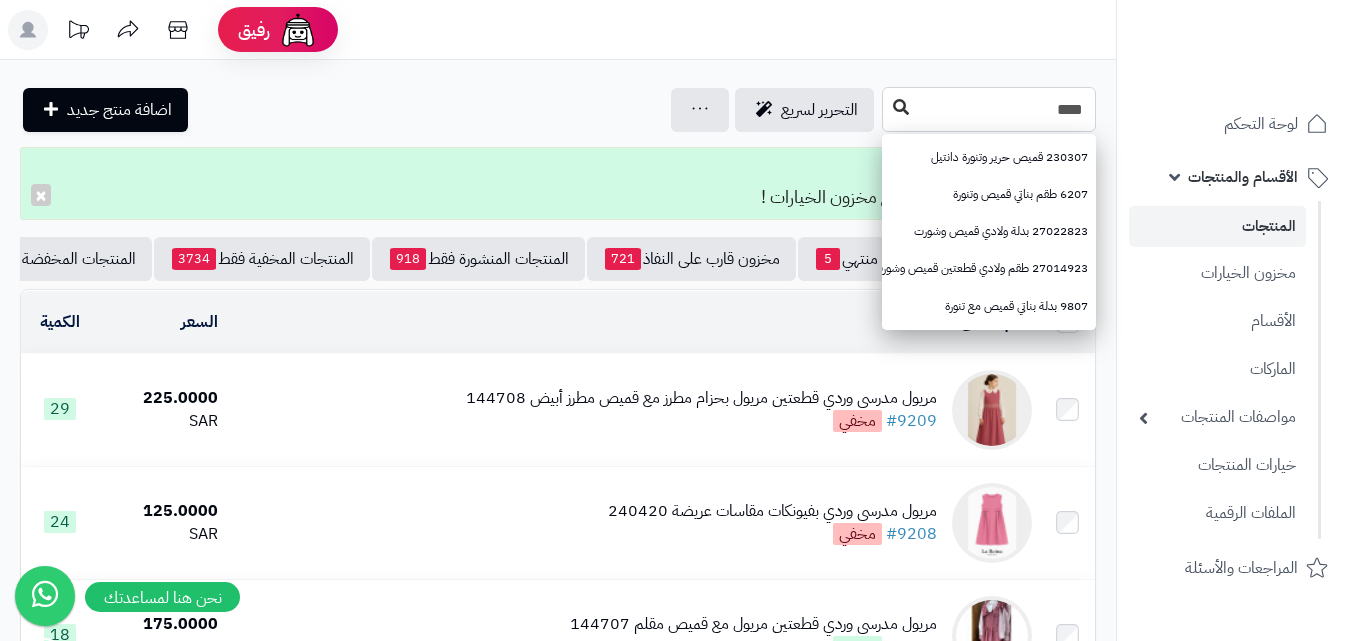 type on "****" 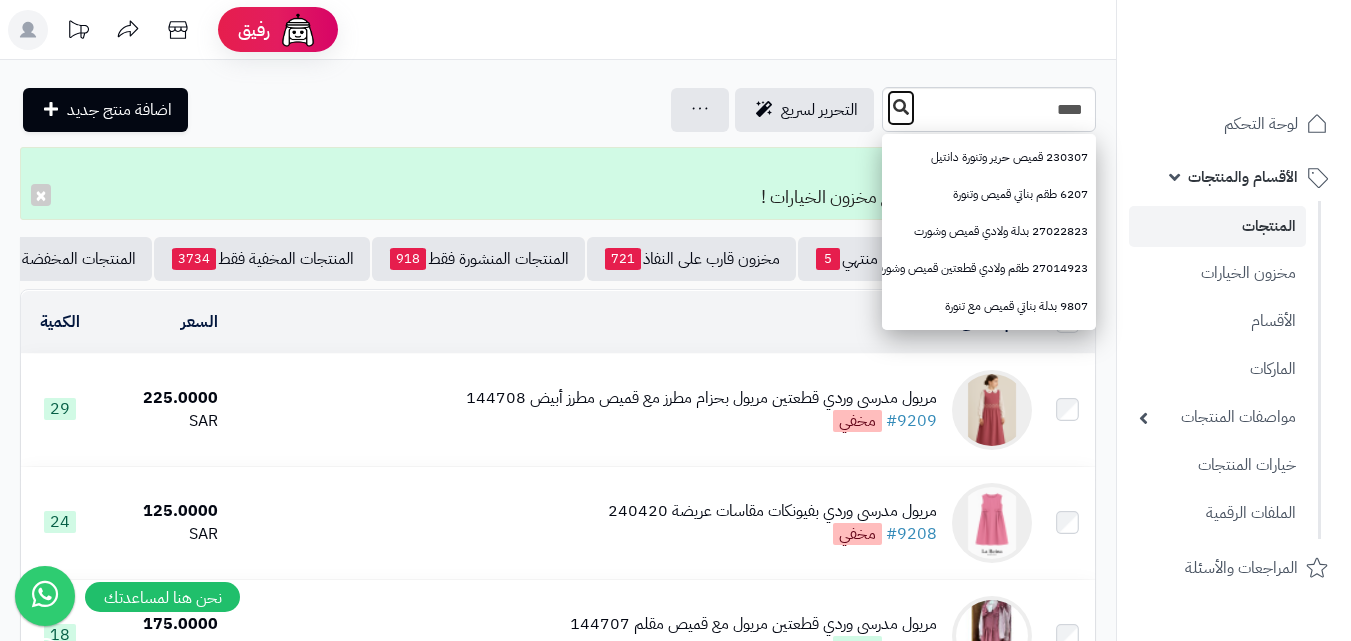 click at bounding box center [901, 107] 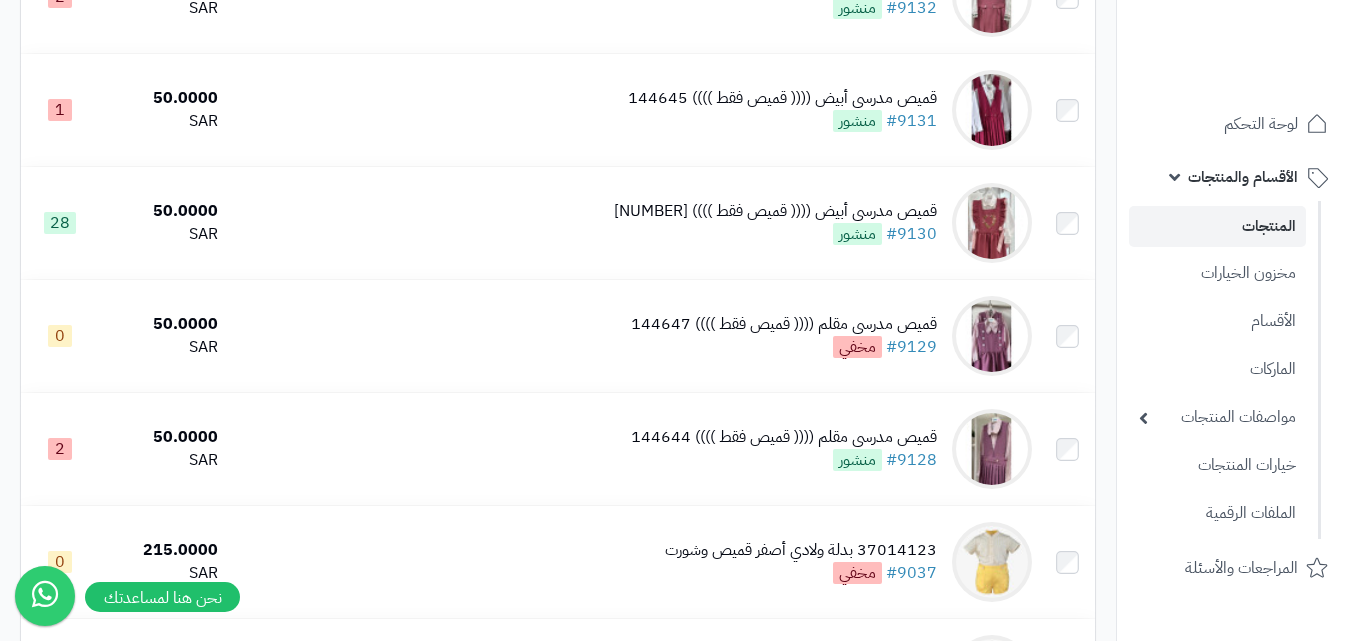 scroll, scrollTop: 1700, scrollLeft: 0, axis: vertical 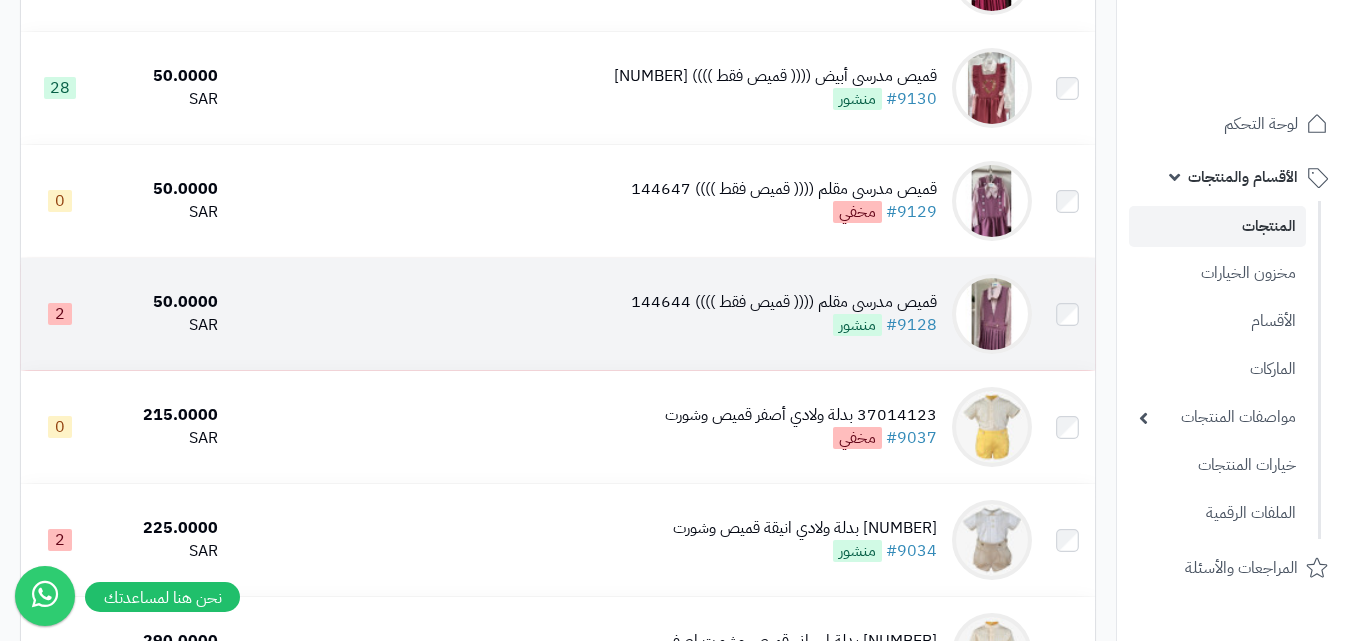 click at bounding box center (992, 314) 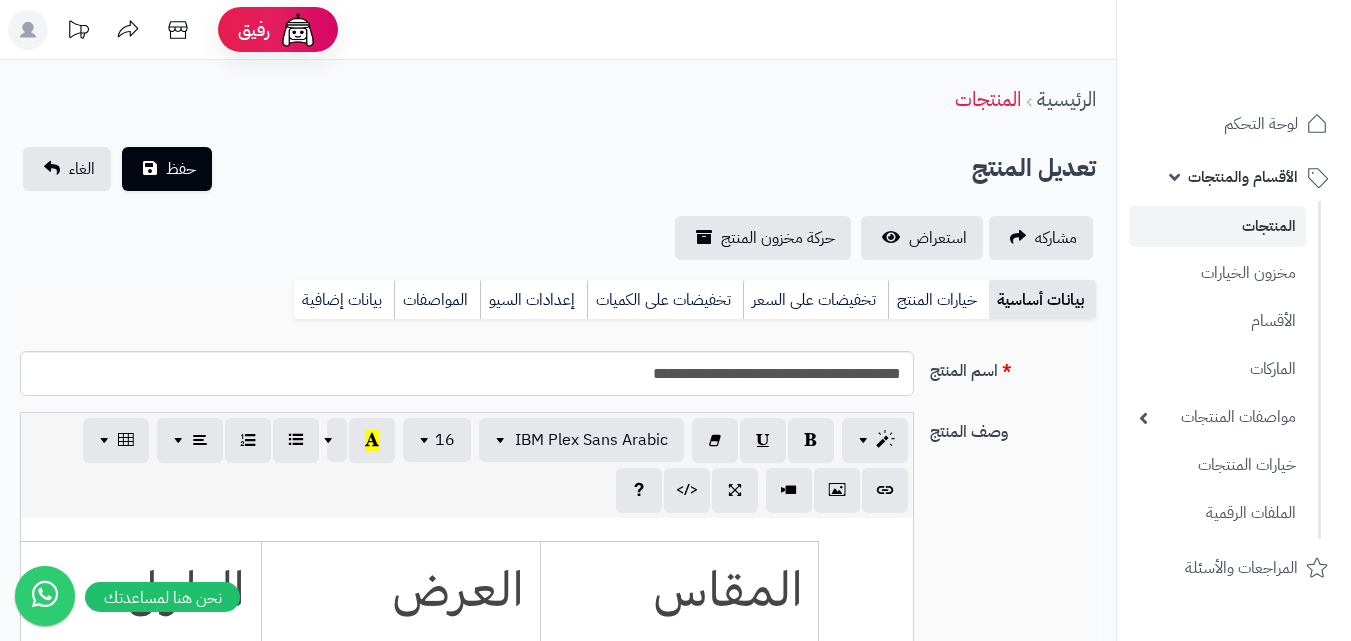 scroll, scrollTop: 0, scrollLeft: 0, axis: both 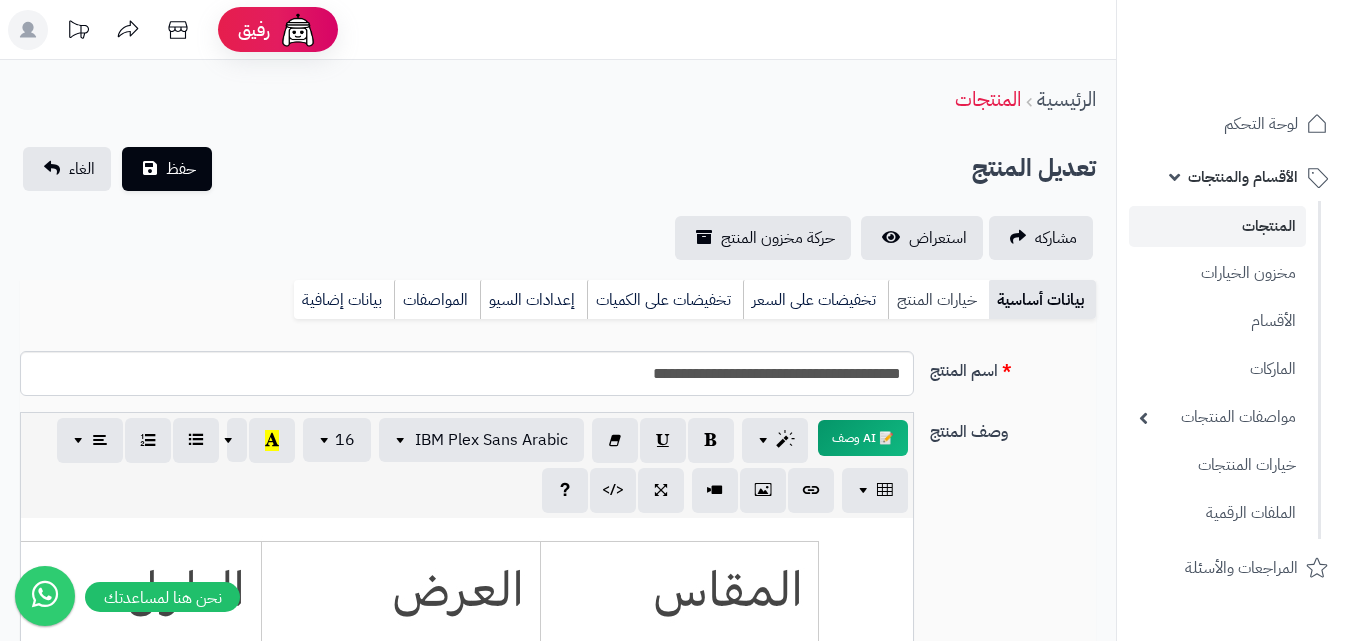 click on "خيارات المنتج" at bounding box center (938, 300) 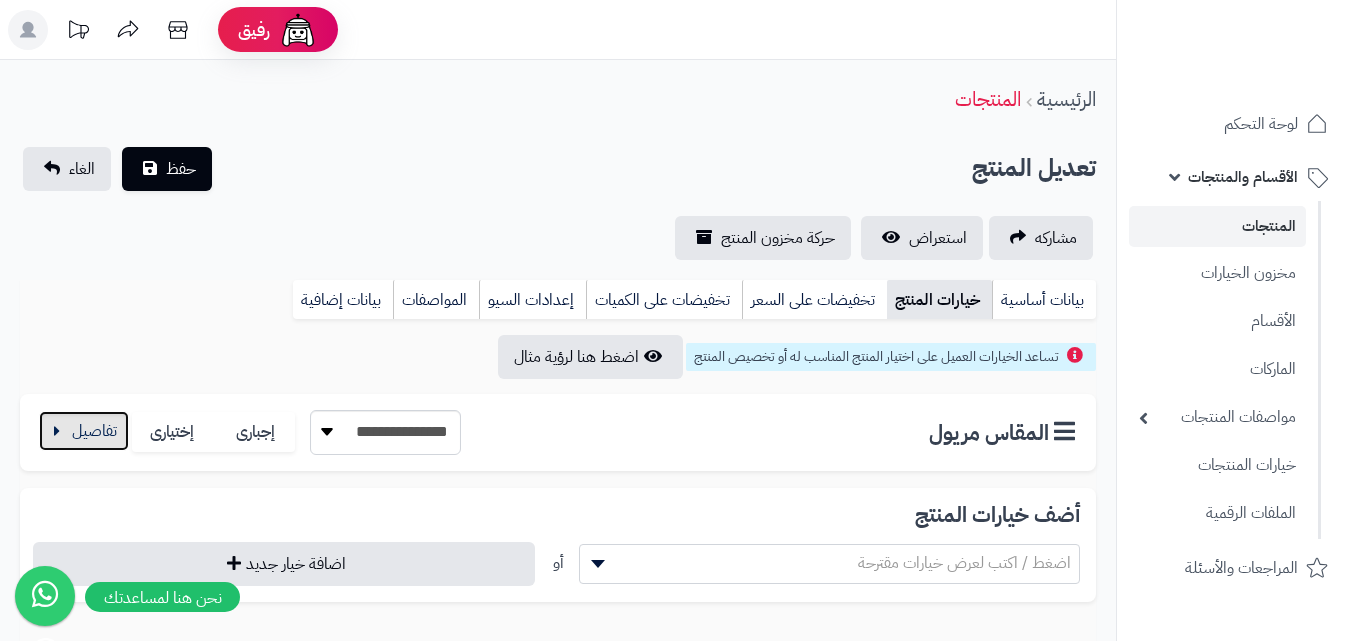 click at bounding box center [84, 431] 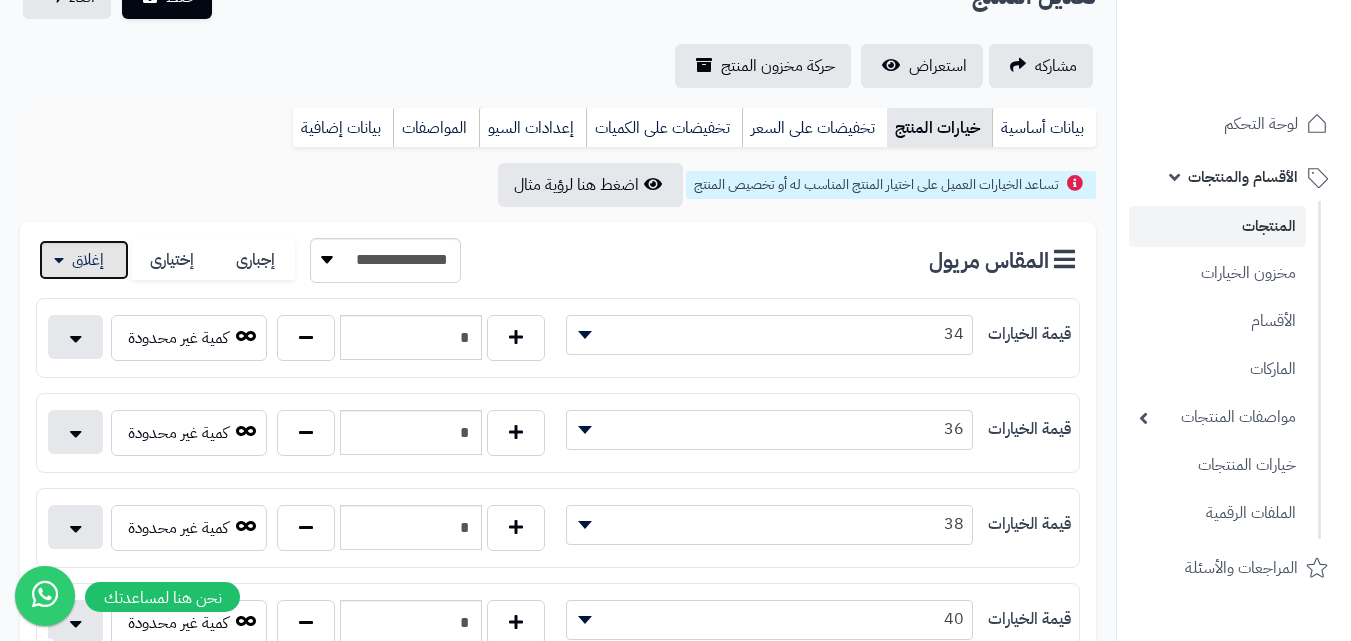 scroll, scrollTop: 166, scrollLeft: 0, axis: vertical 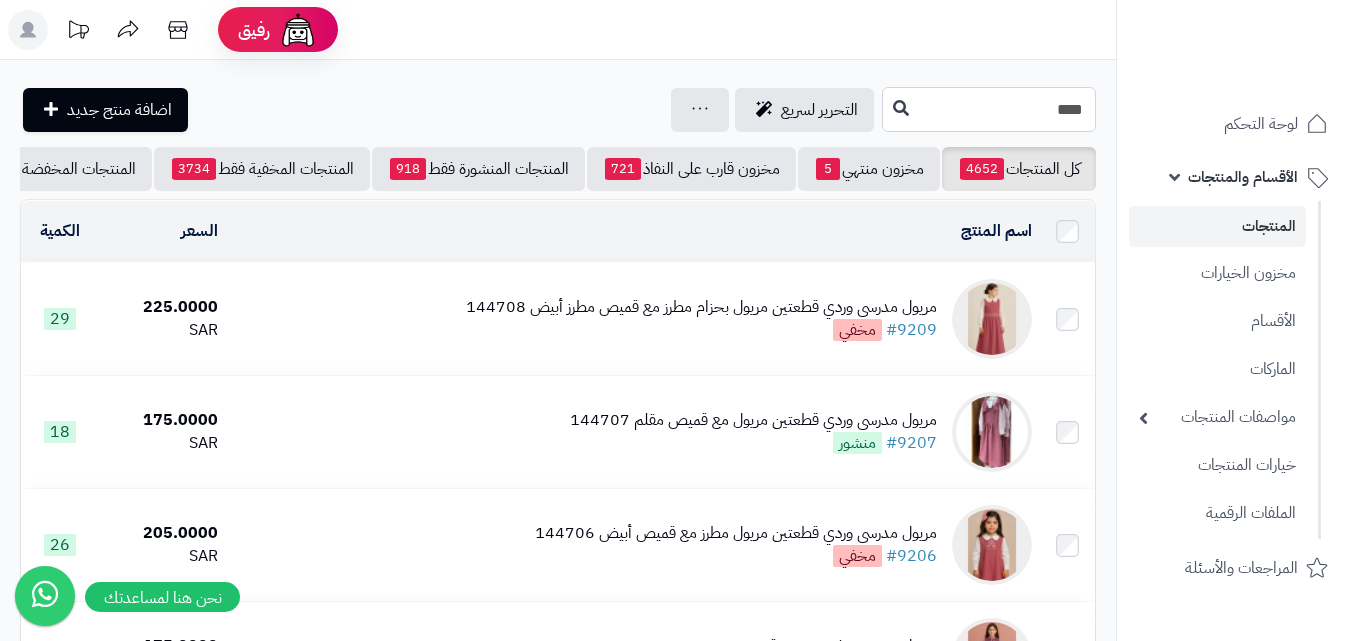 click on "****" at bounding box center (989, 109) 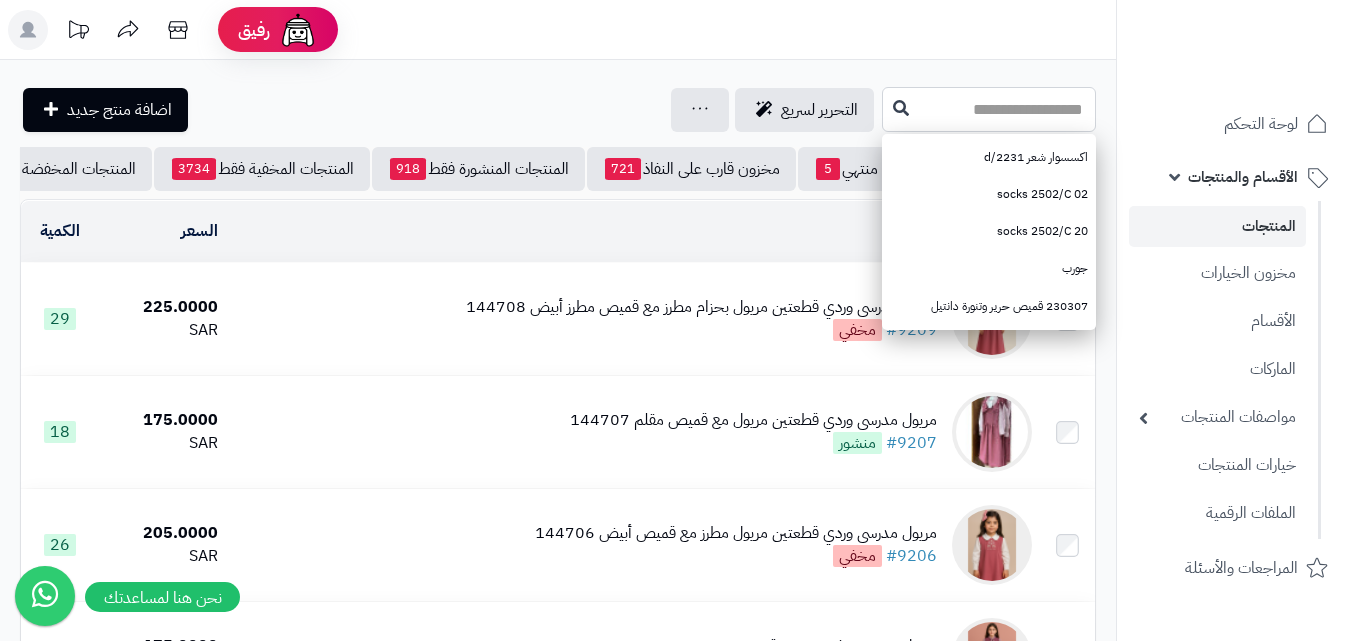 type 